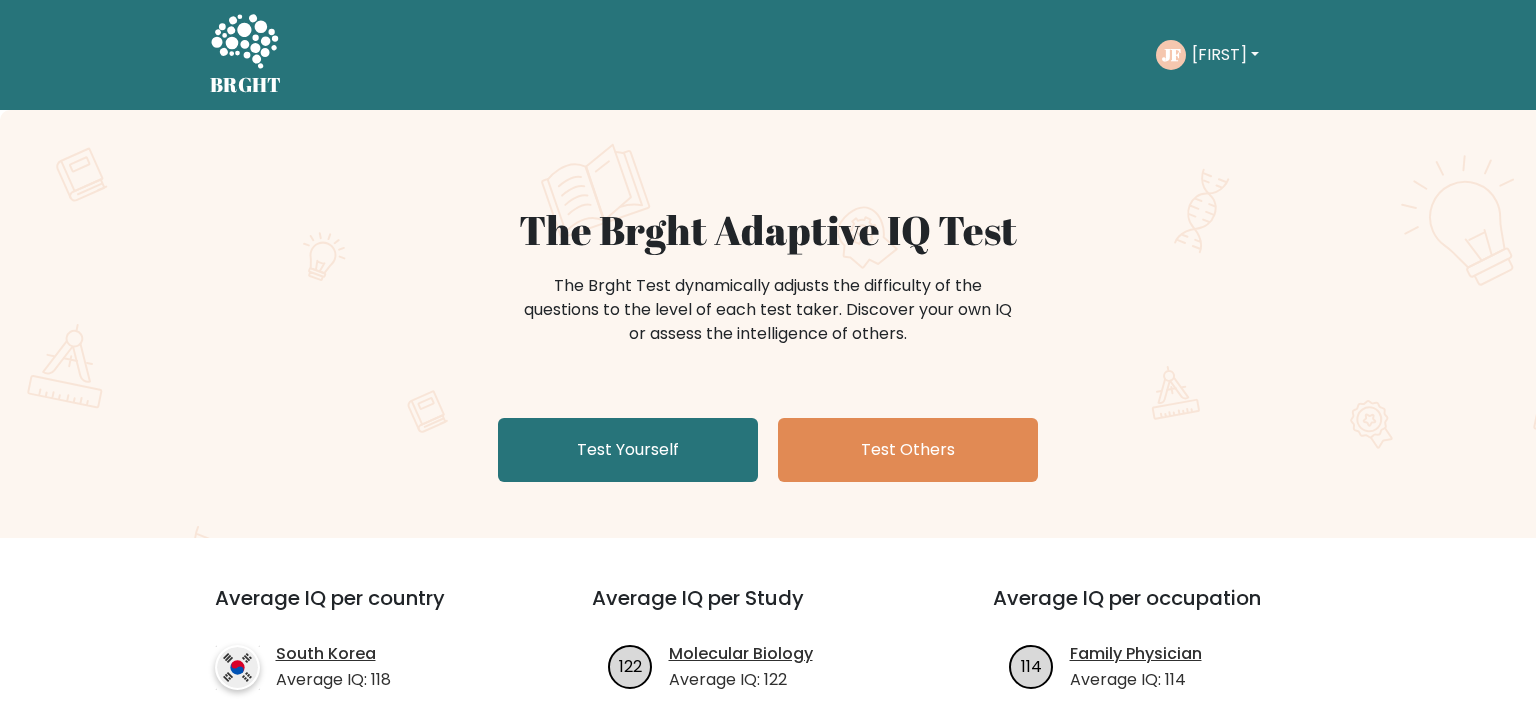 scroll, scrollTop: 0, scrollLeft: 0, axis: both 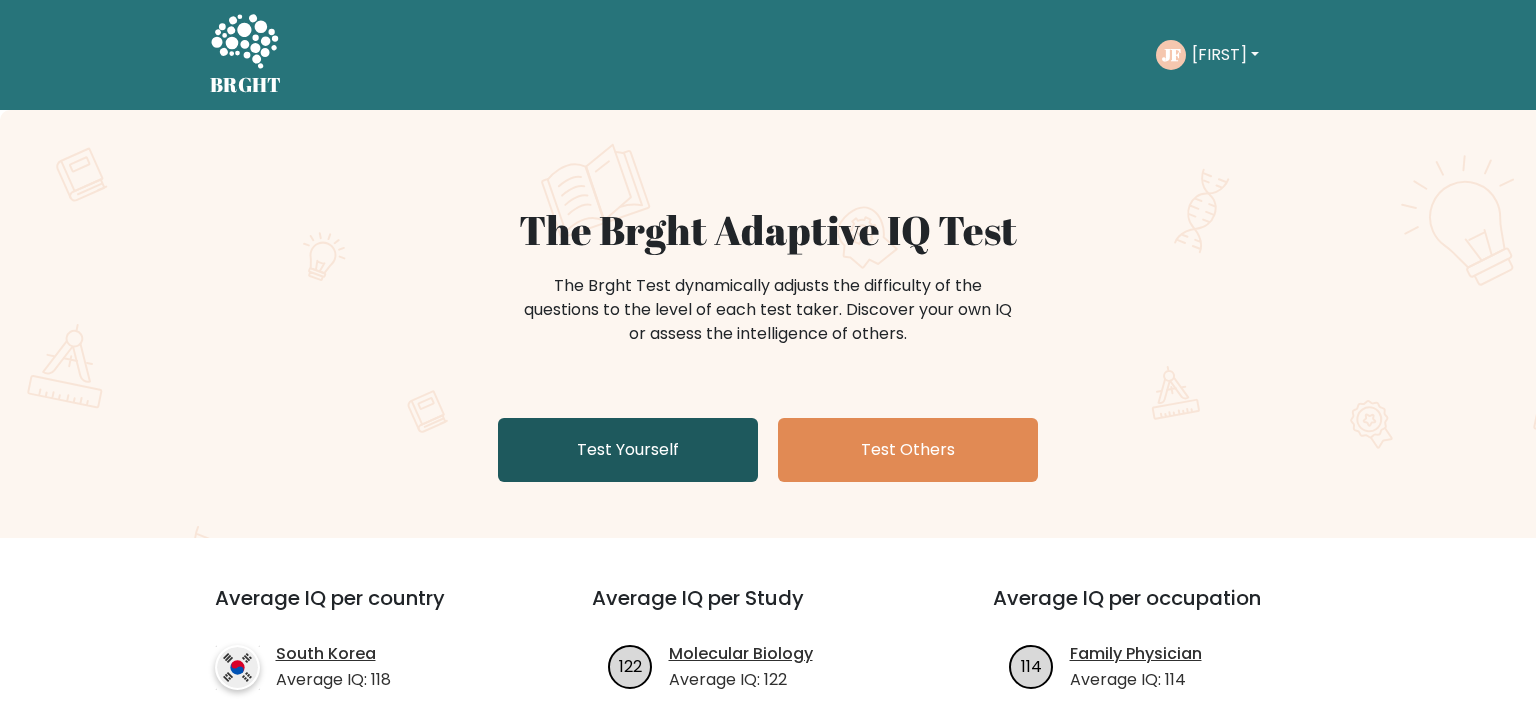 click on "Test Yourself" at bounding box center [628, 450] 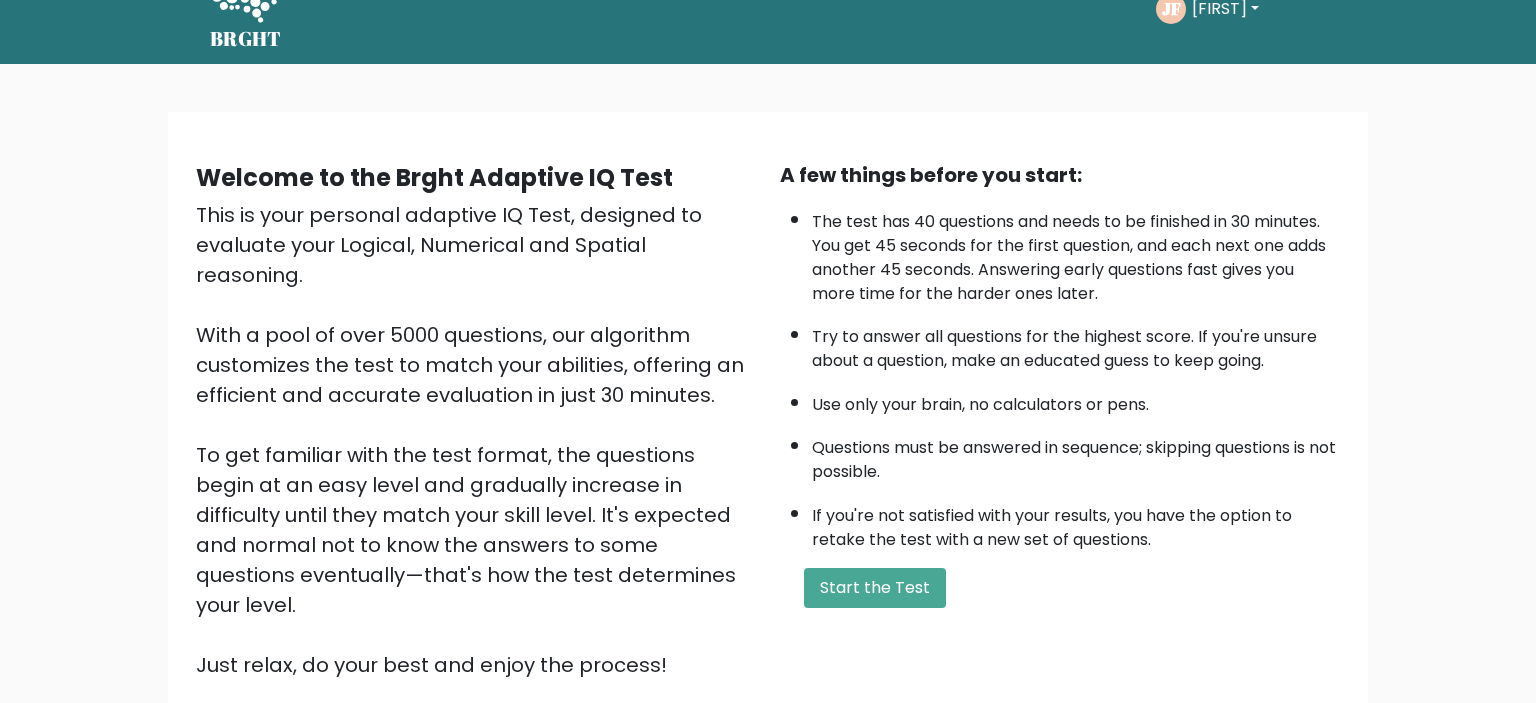 scroll, scrollTop: 52, scrollLeft: 0, axis: vertical 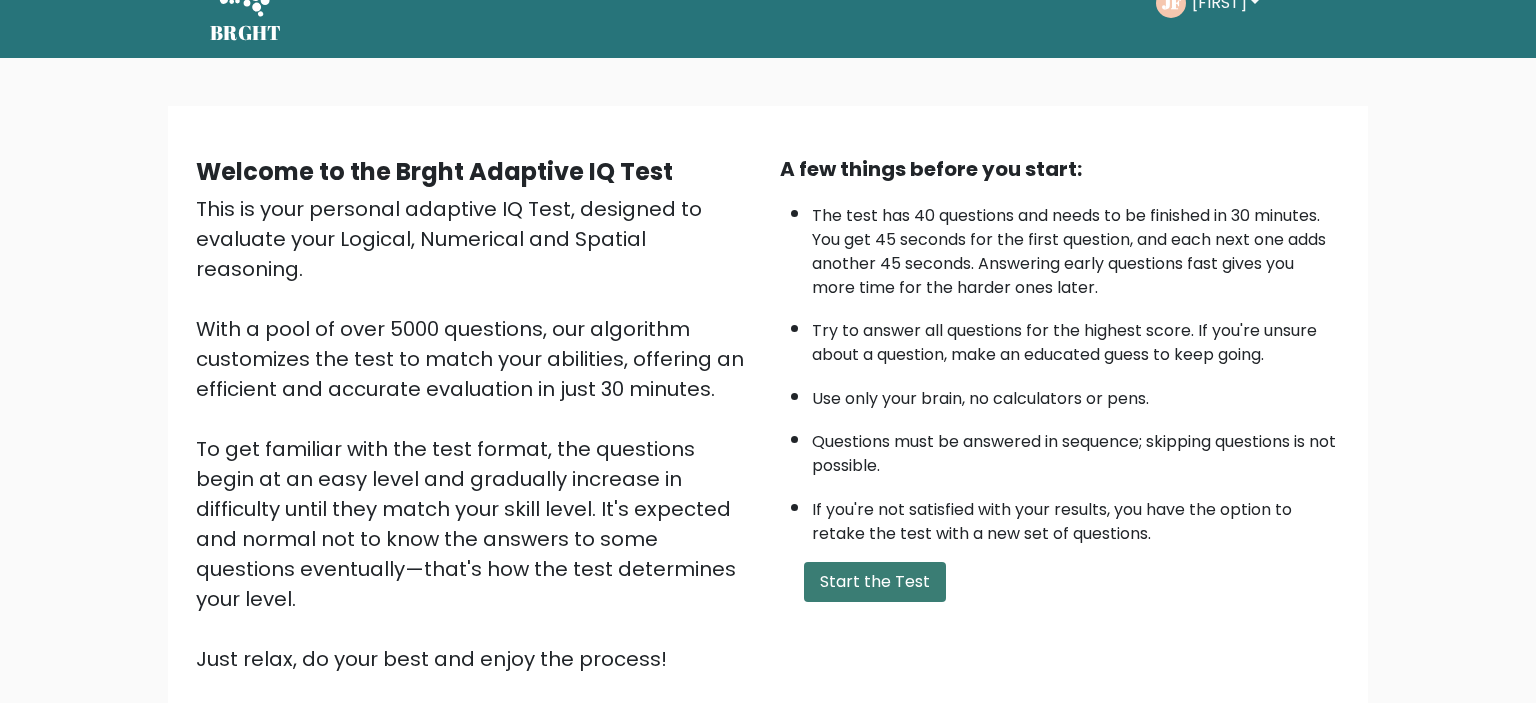 click on "Start the Test" at bounding box center [875, 582] 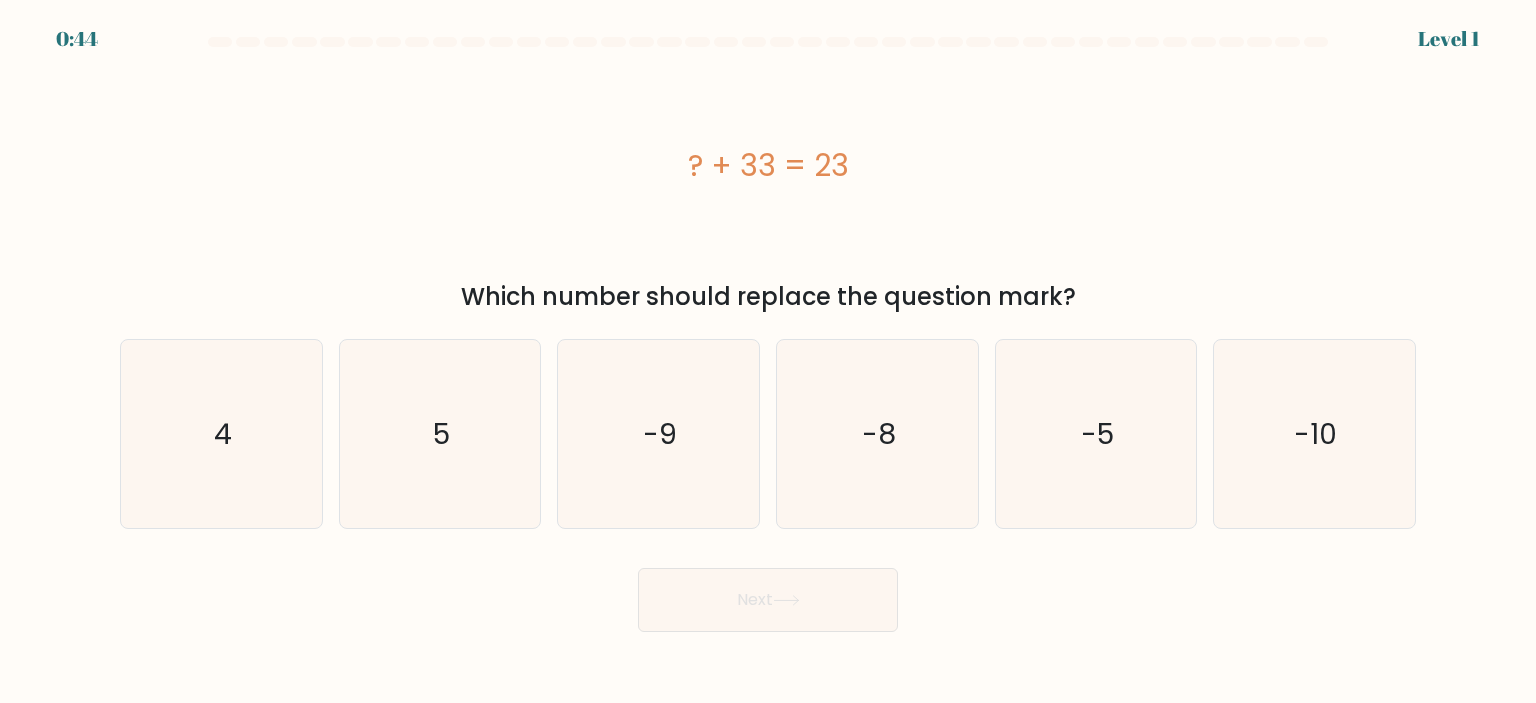 scroll, scrollTop: 0, scrollLeft: 0, axis: both 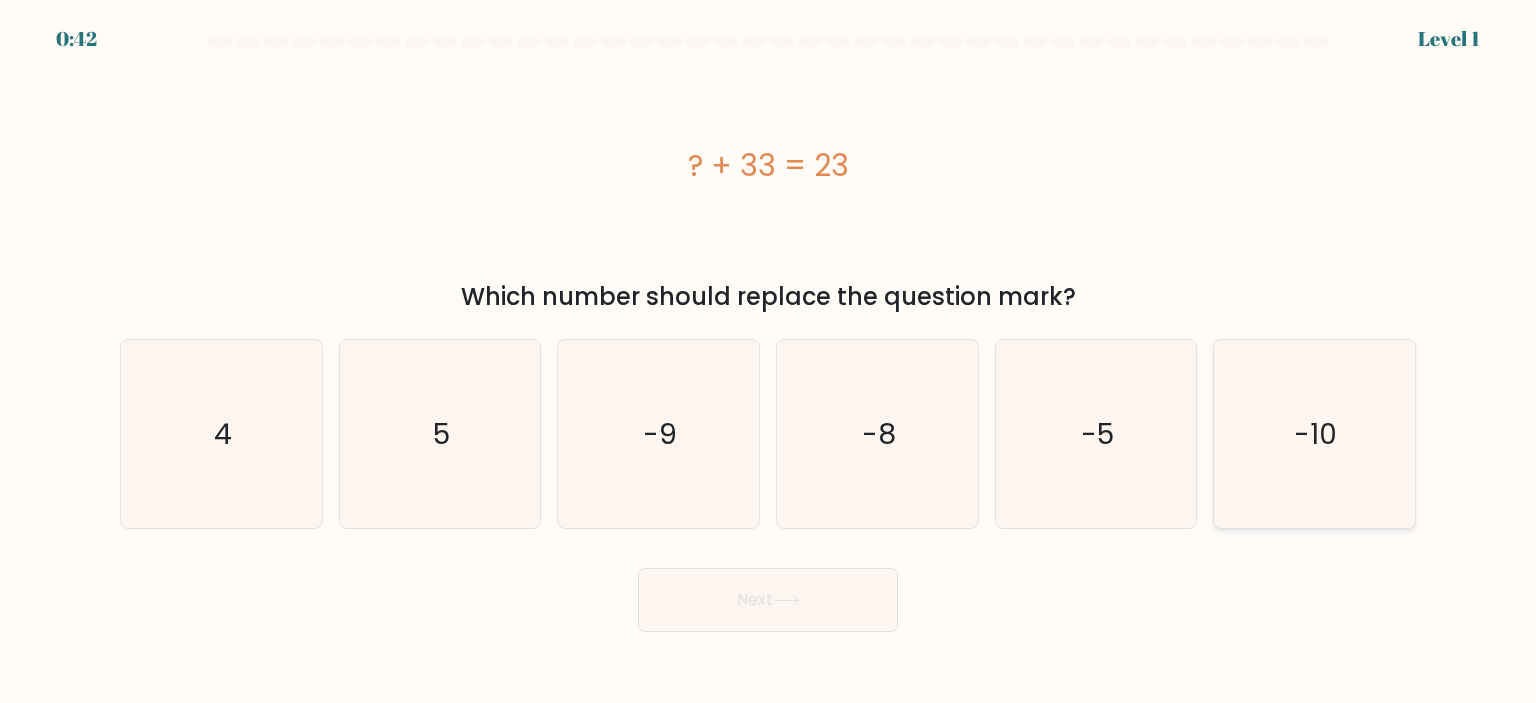 click on "-10" 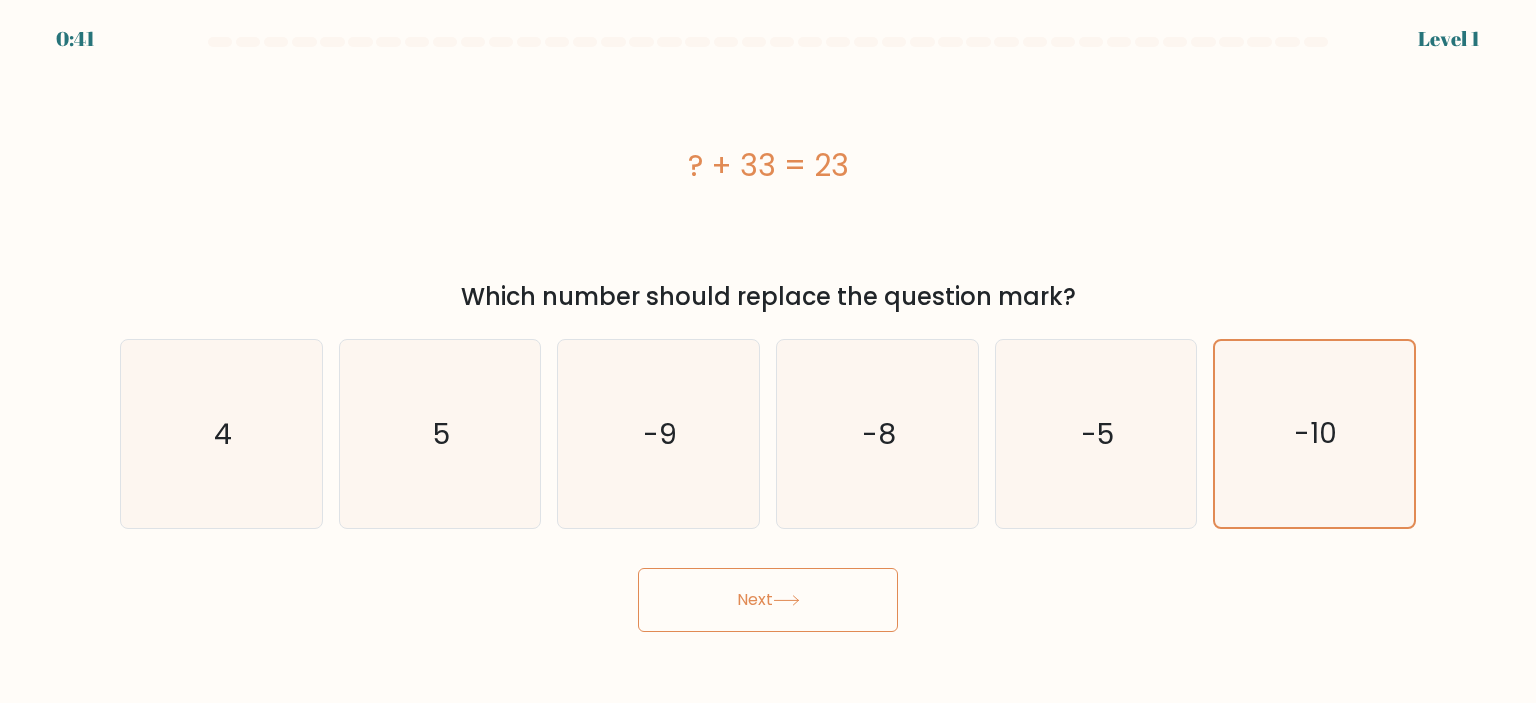 click on "Next" at bounding box center [768, 600] 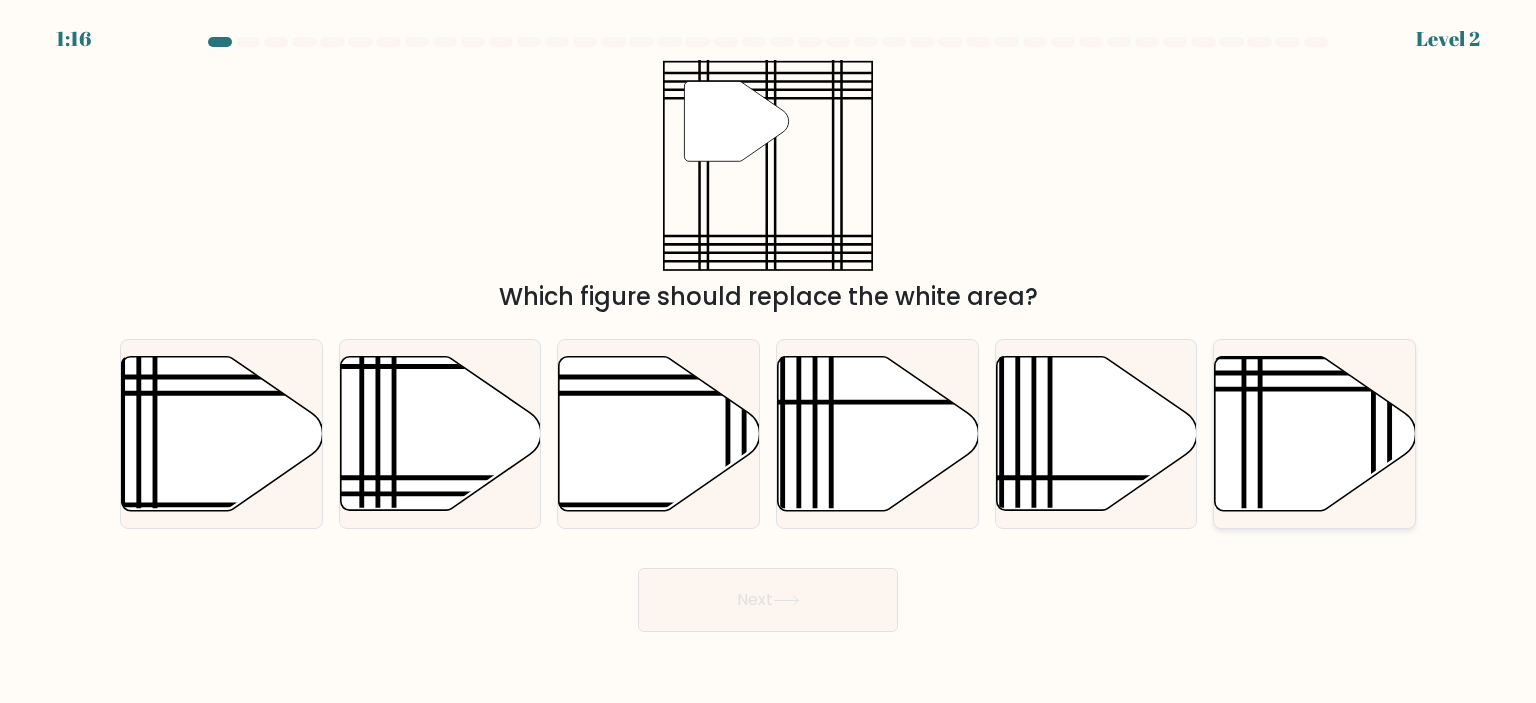 click 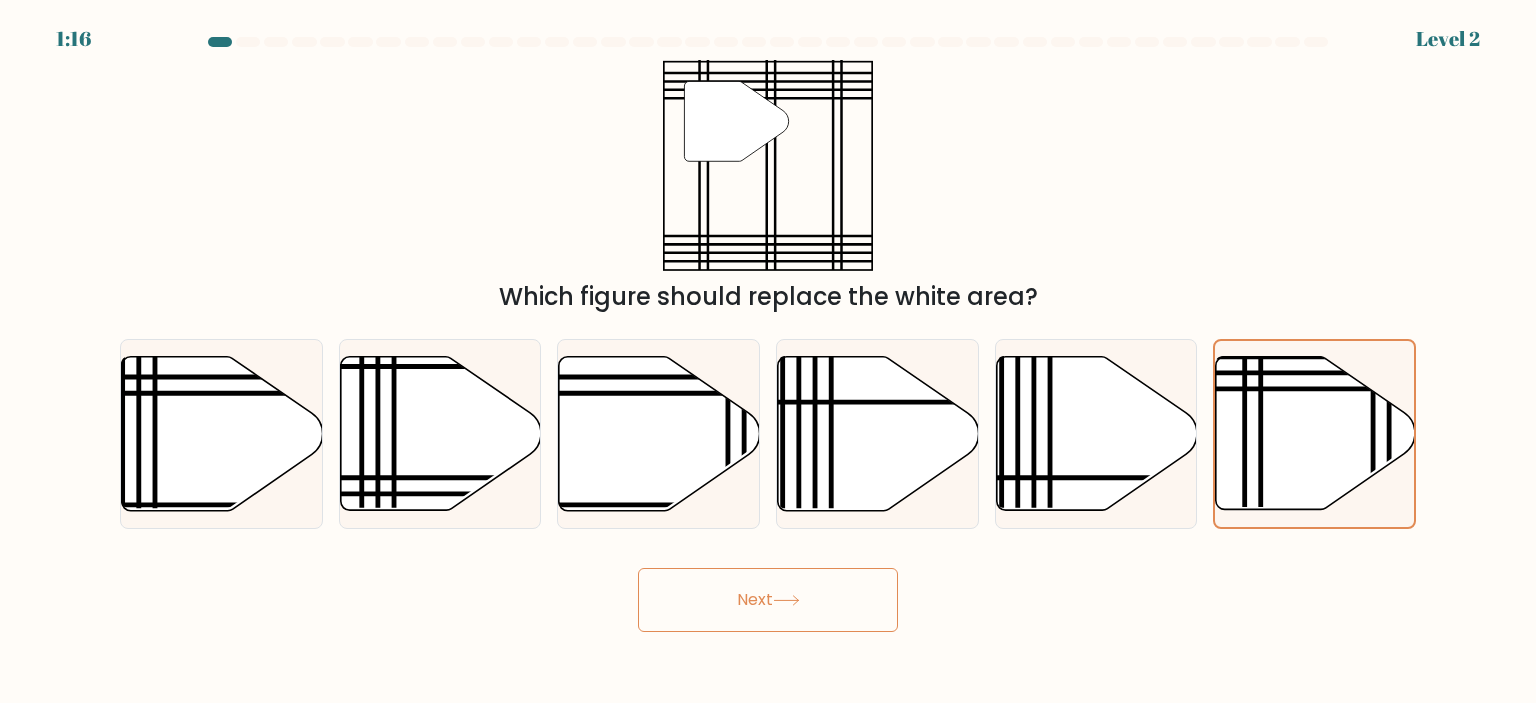 click on "Next" at bounding box center (768, 600) 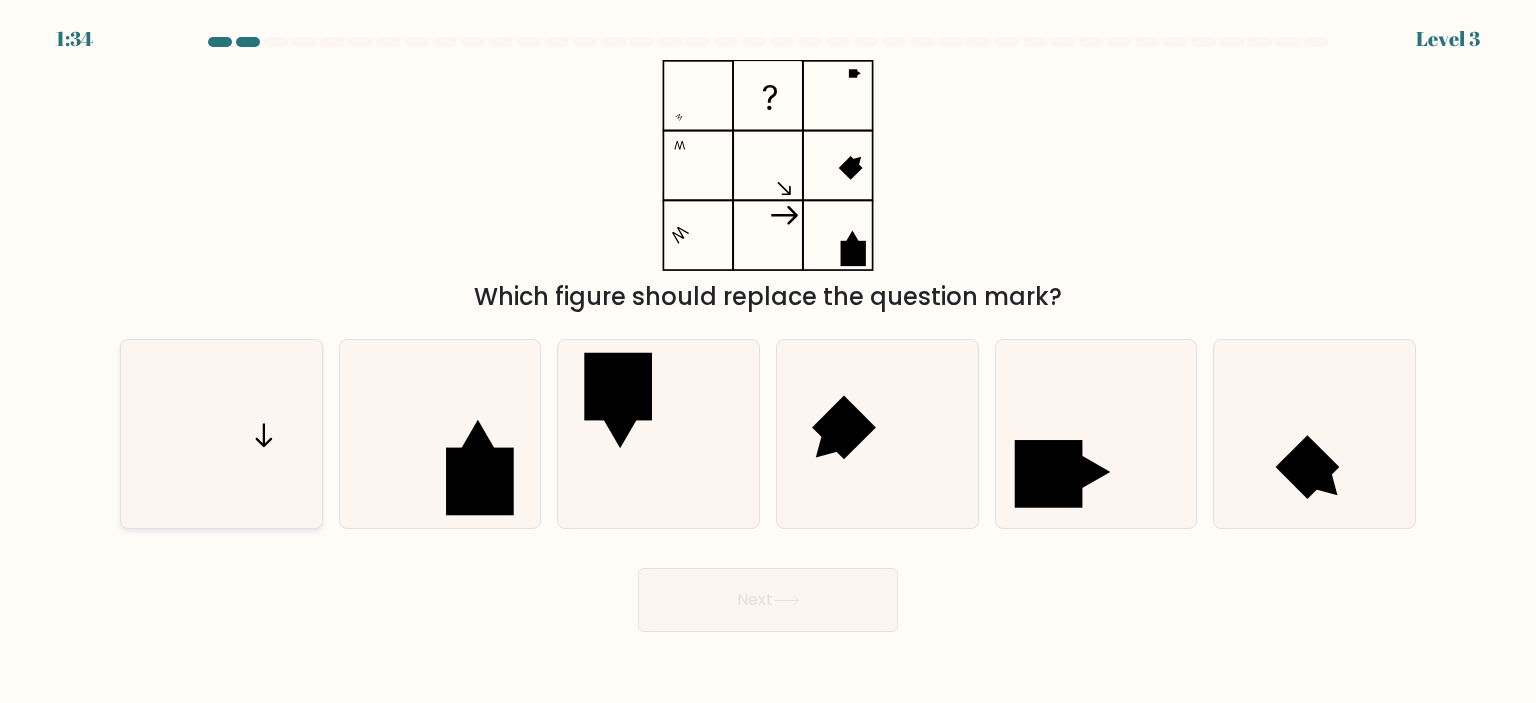 click 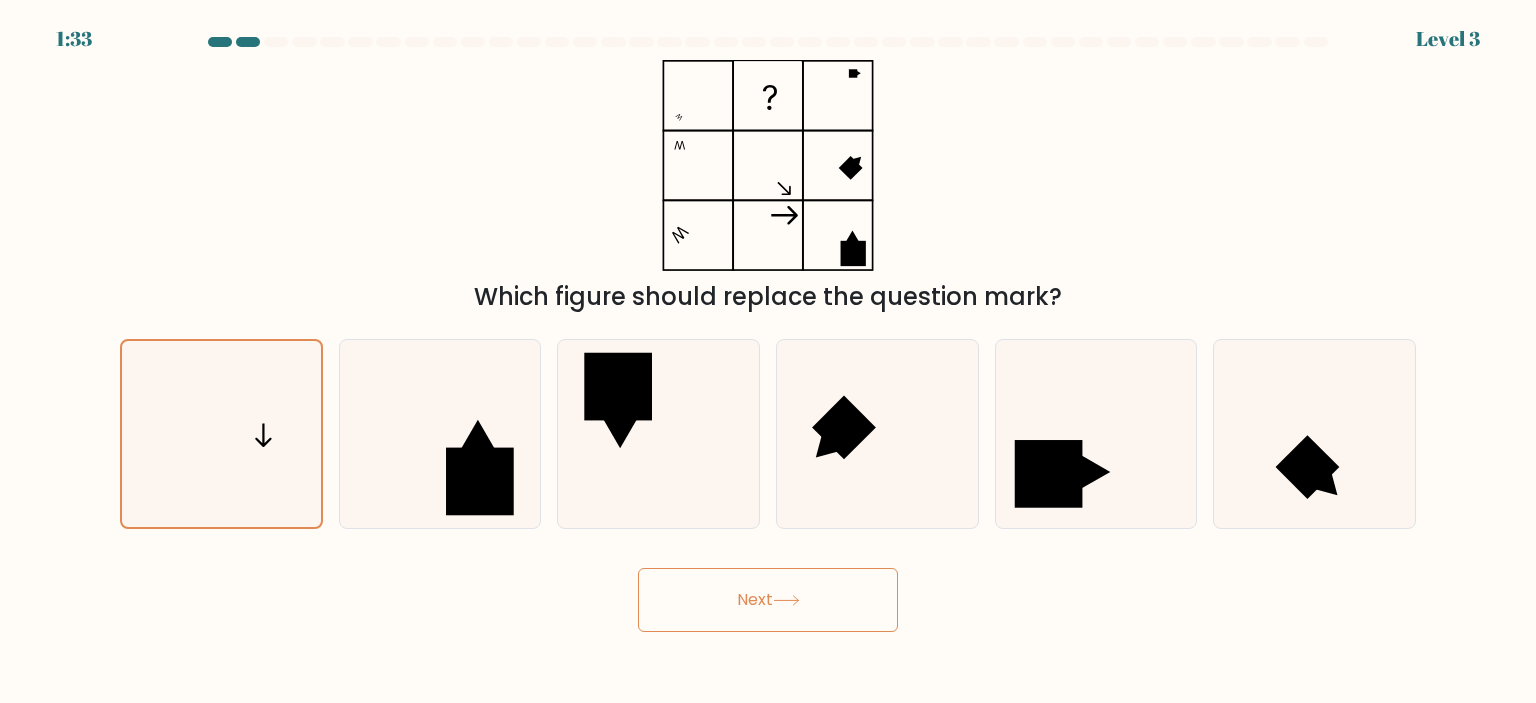 click on "Next" at bounding box center [768, 600] 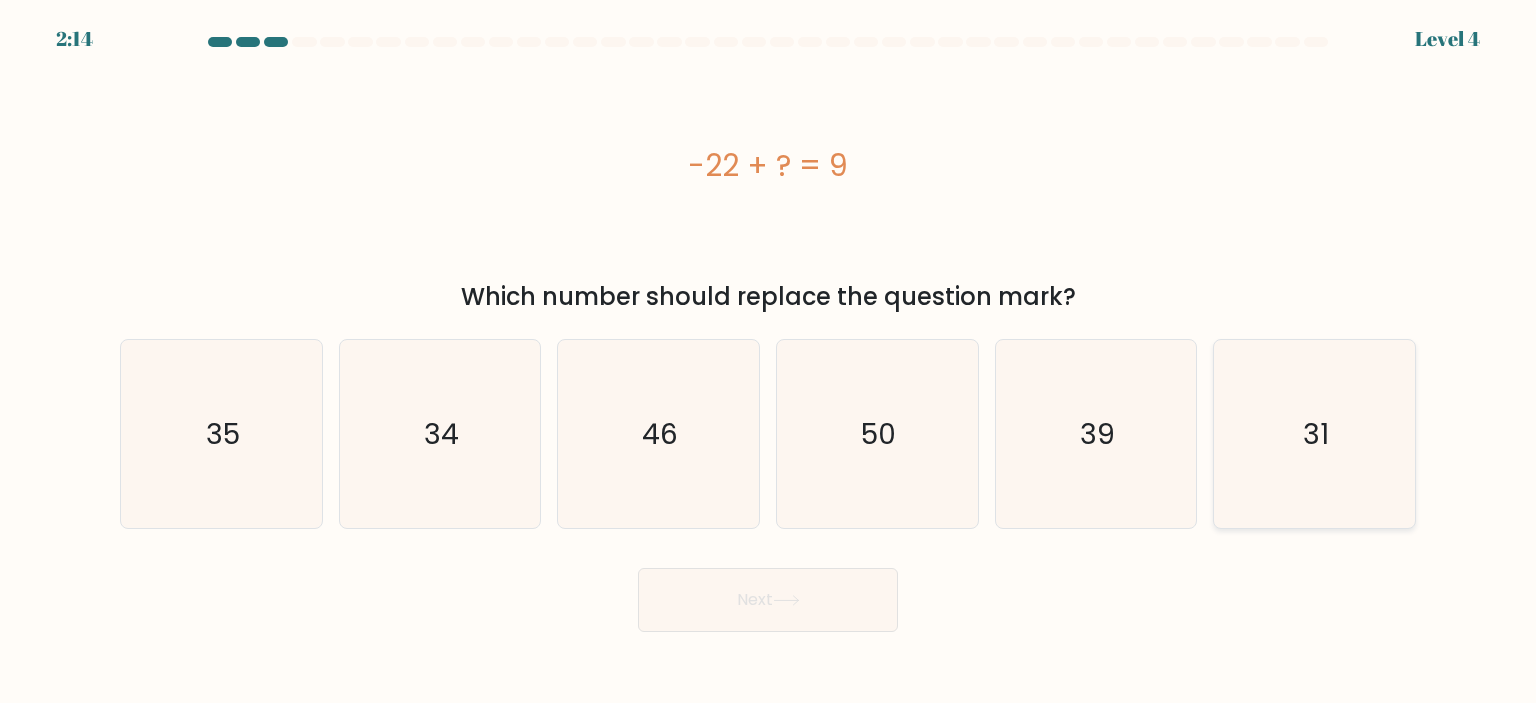 click on "31" 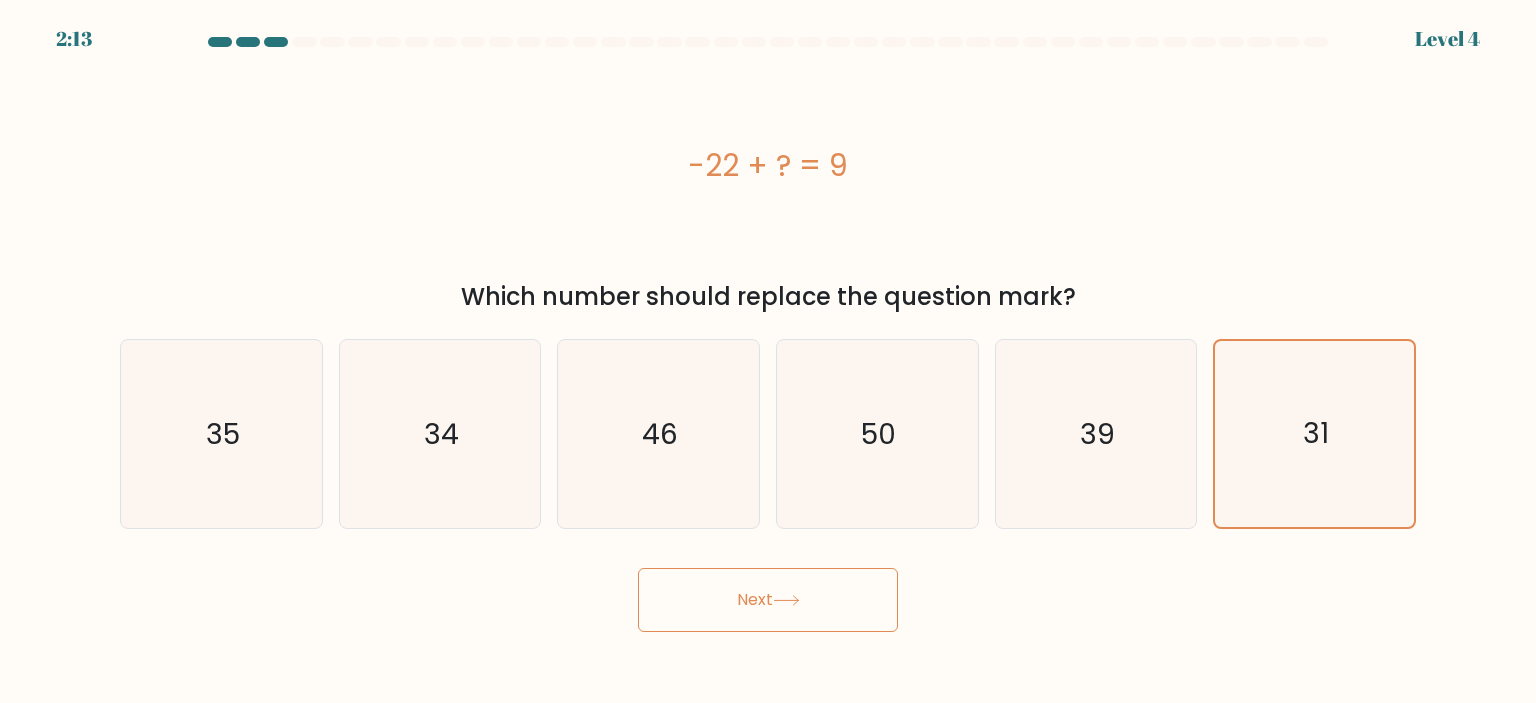 click on "Next" at bounding box center (768, 600) 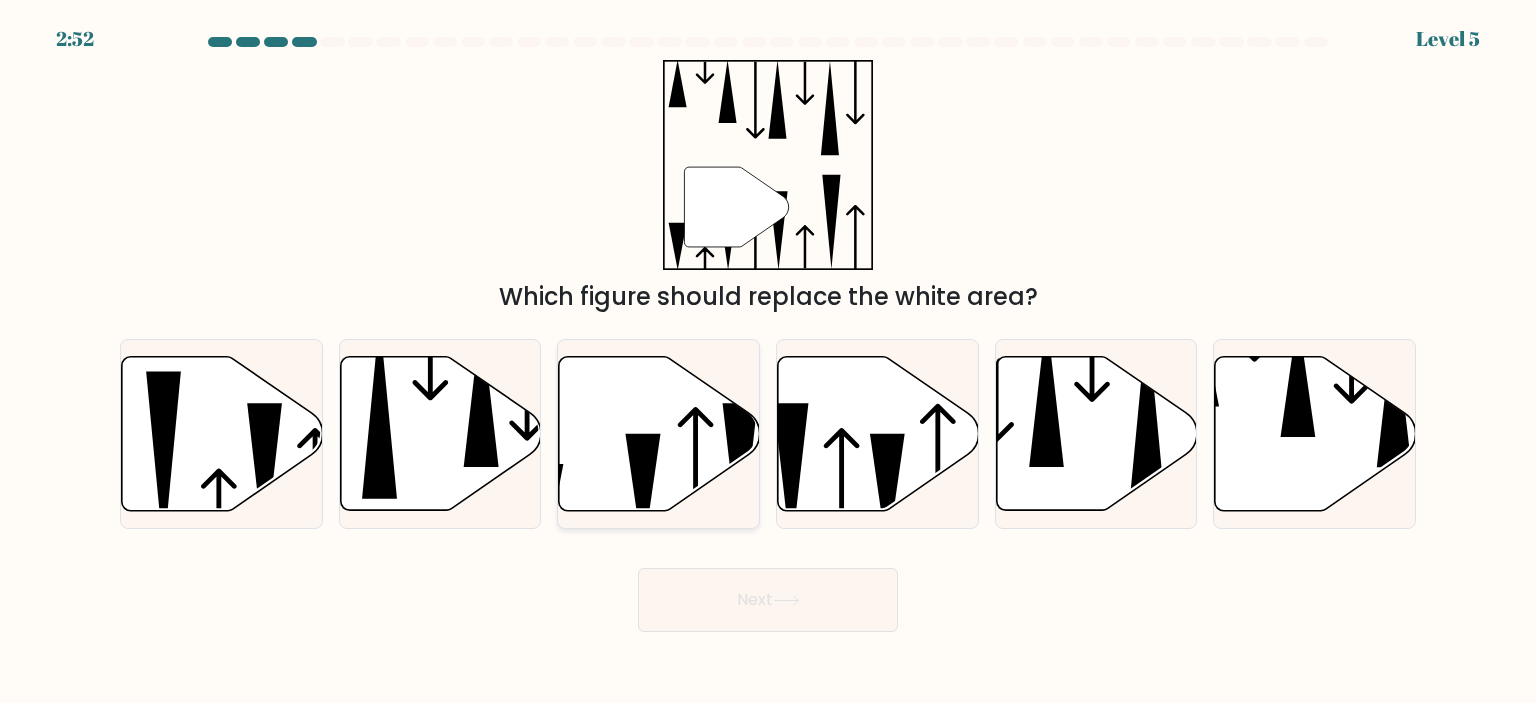 click 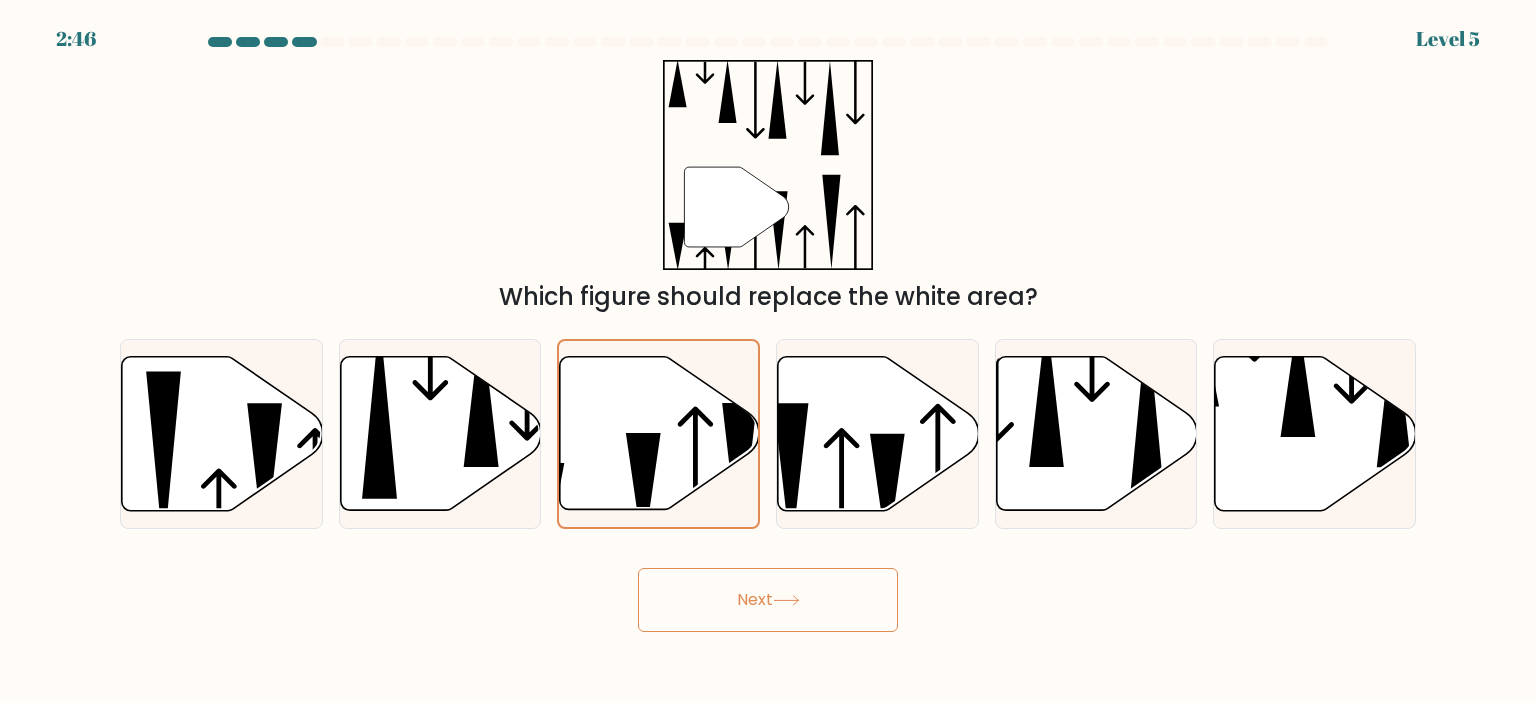 click on "Next" at bounding box center [768, 600] 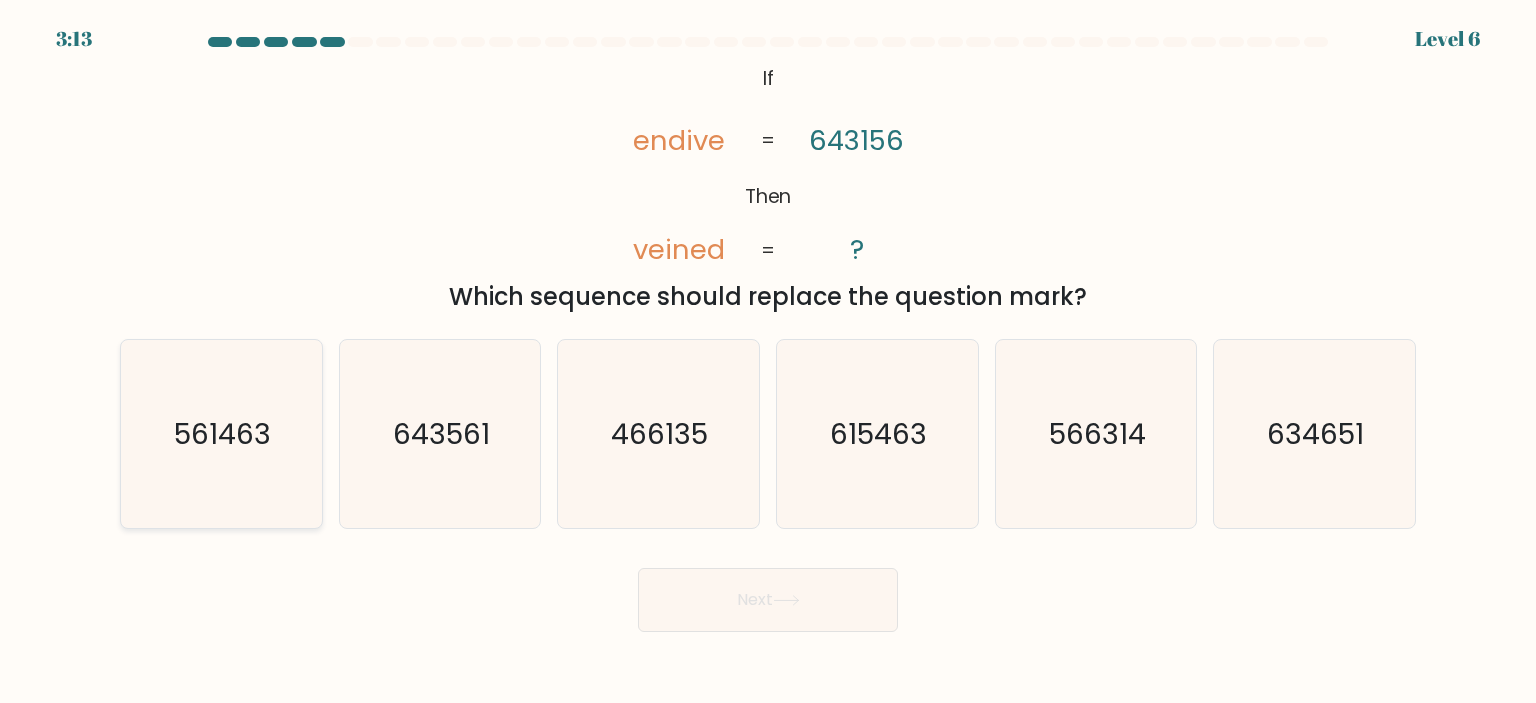 click on "561463" 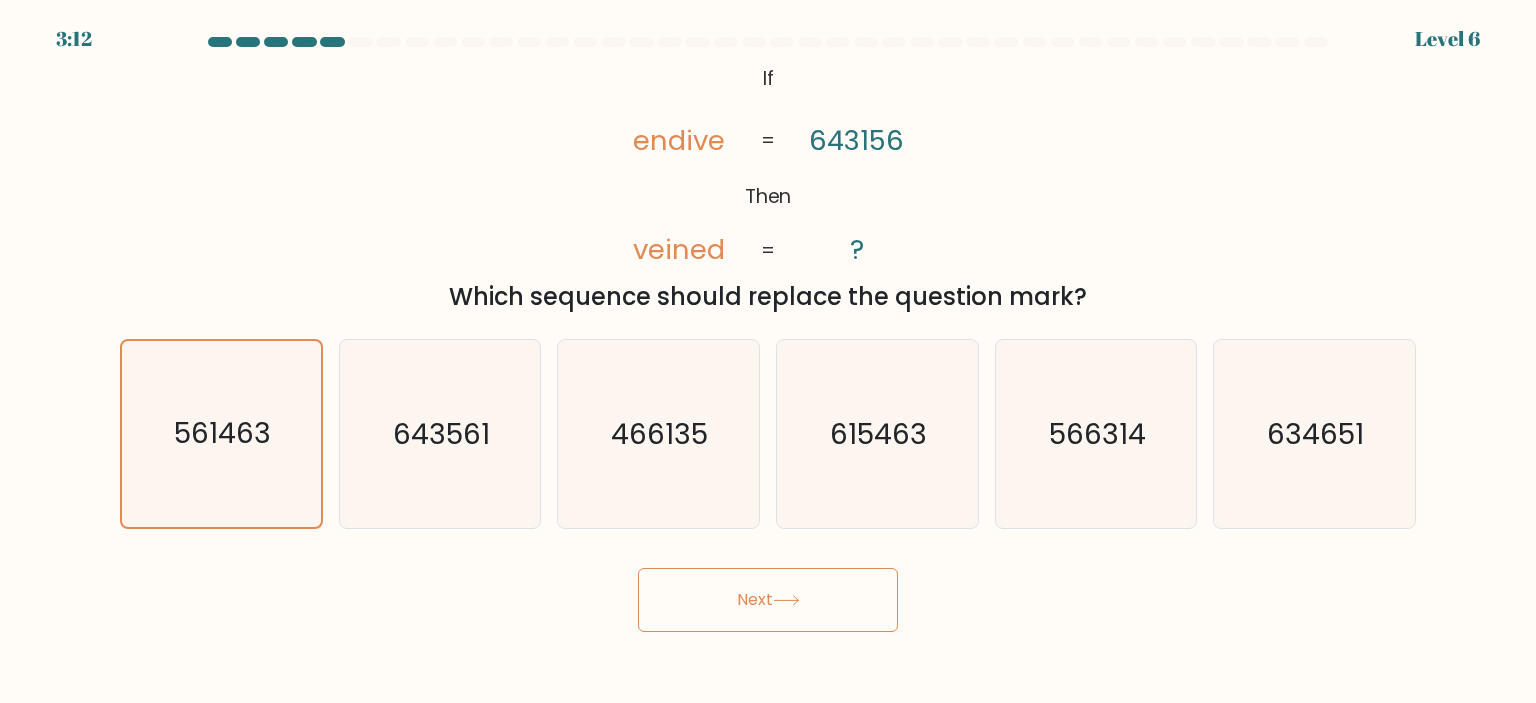 click on "Next" at bounding box center [768, 600] 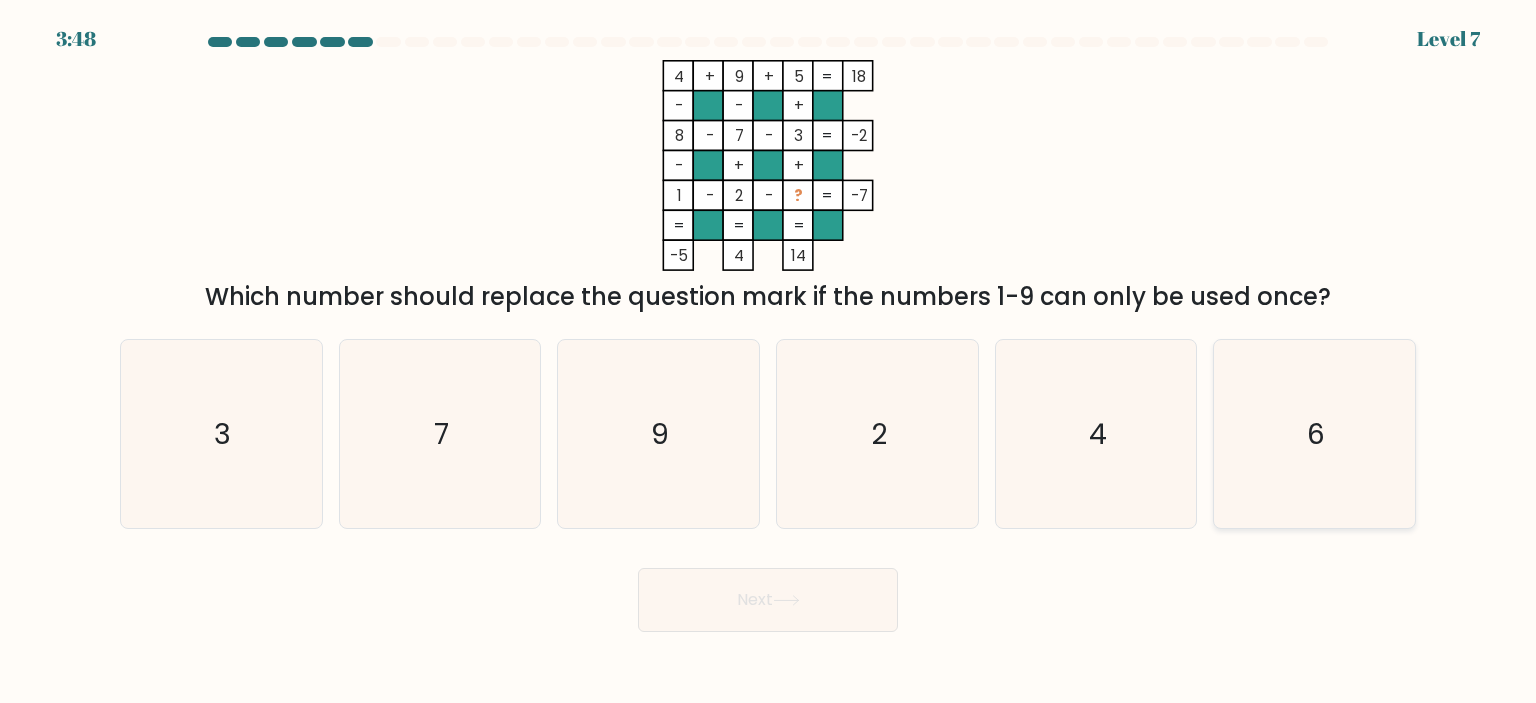 click on "6" 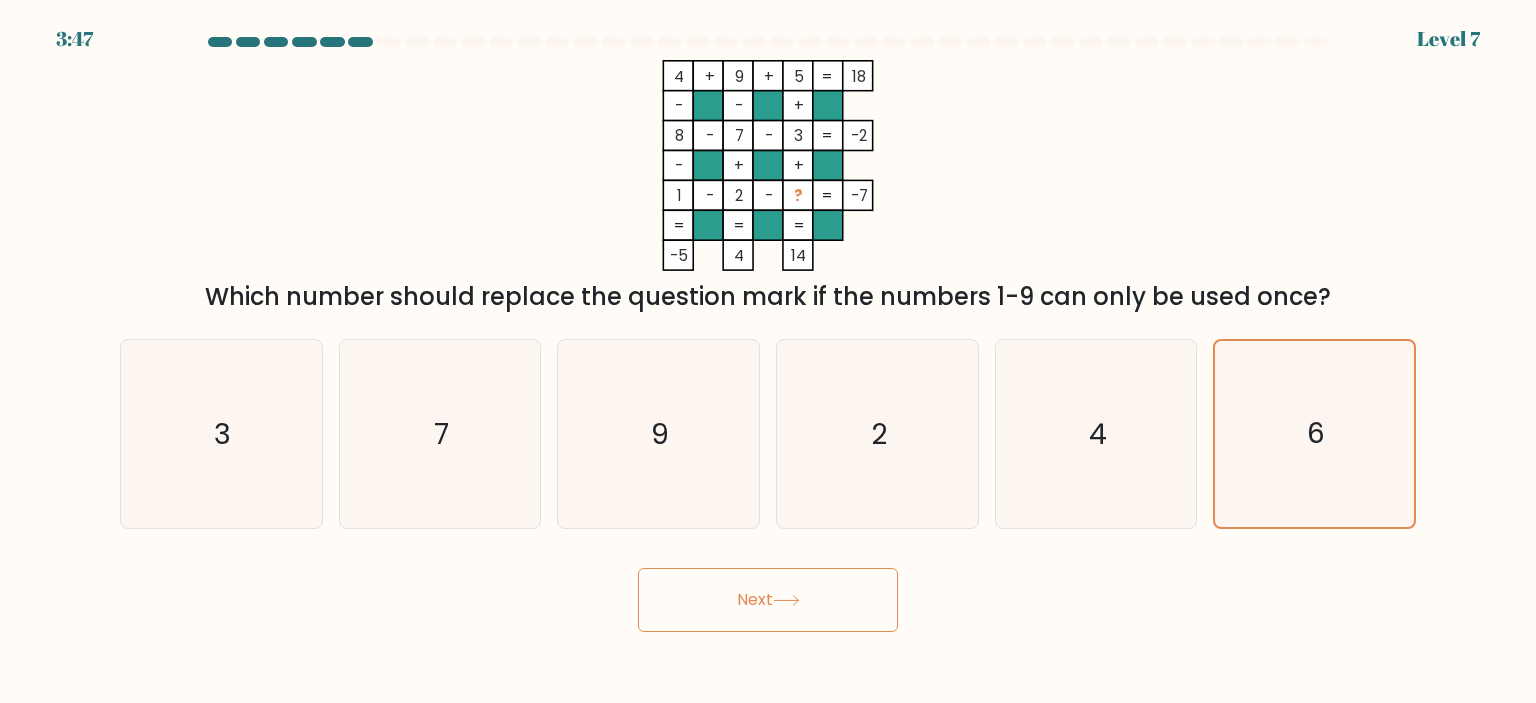 click on "Next" at bounding box center (768, 600) 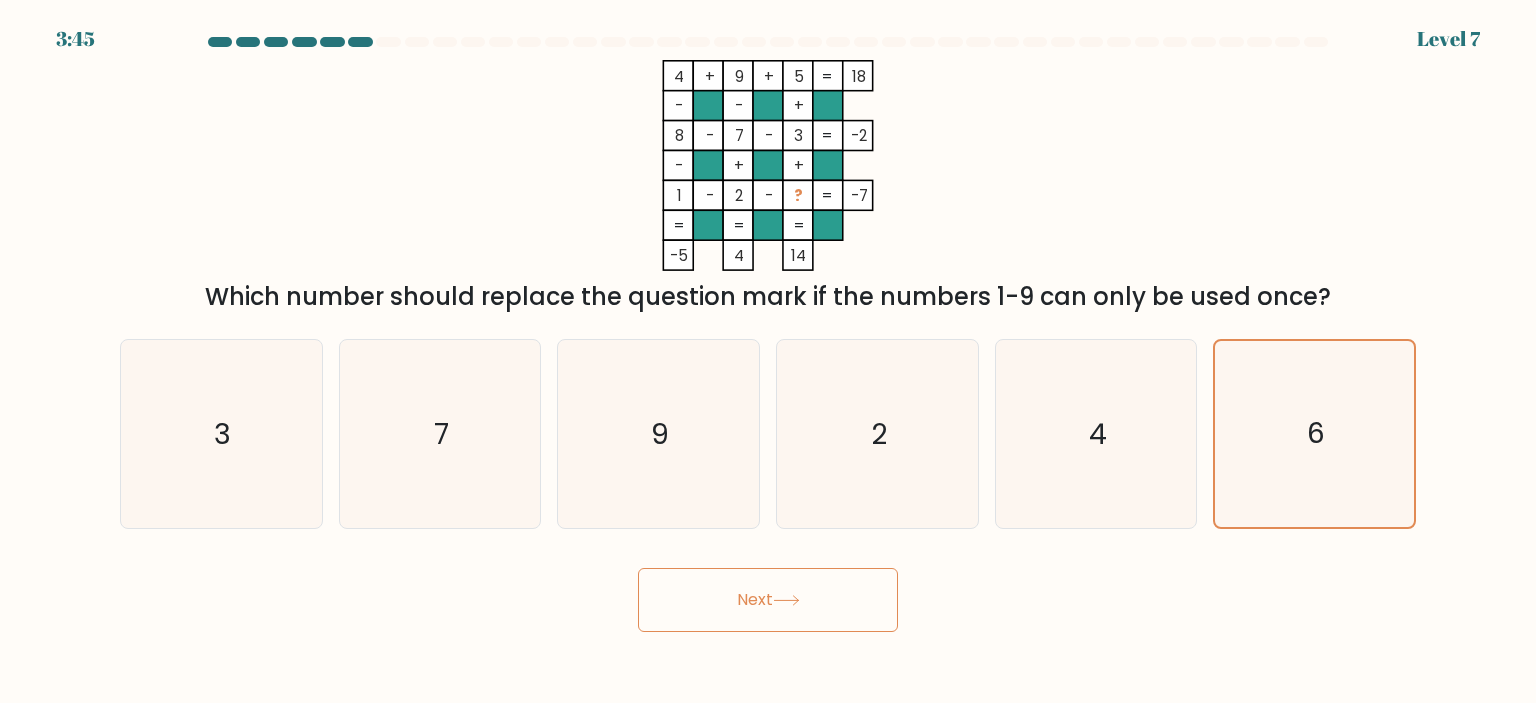 click on "Next" at bounding box center [768, 600] 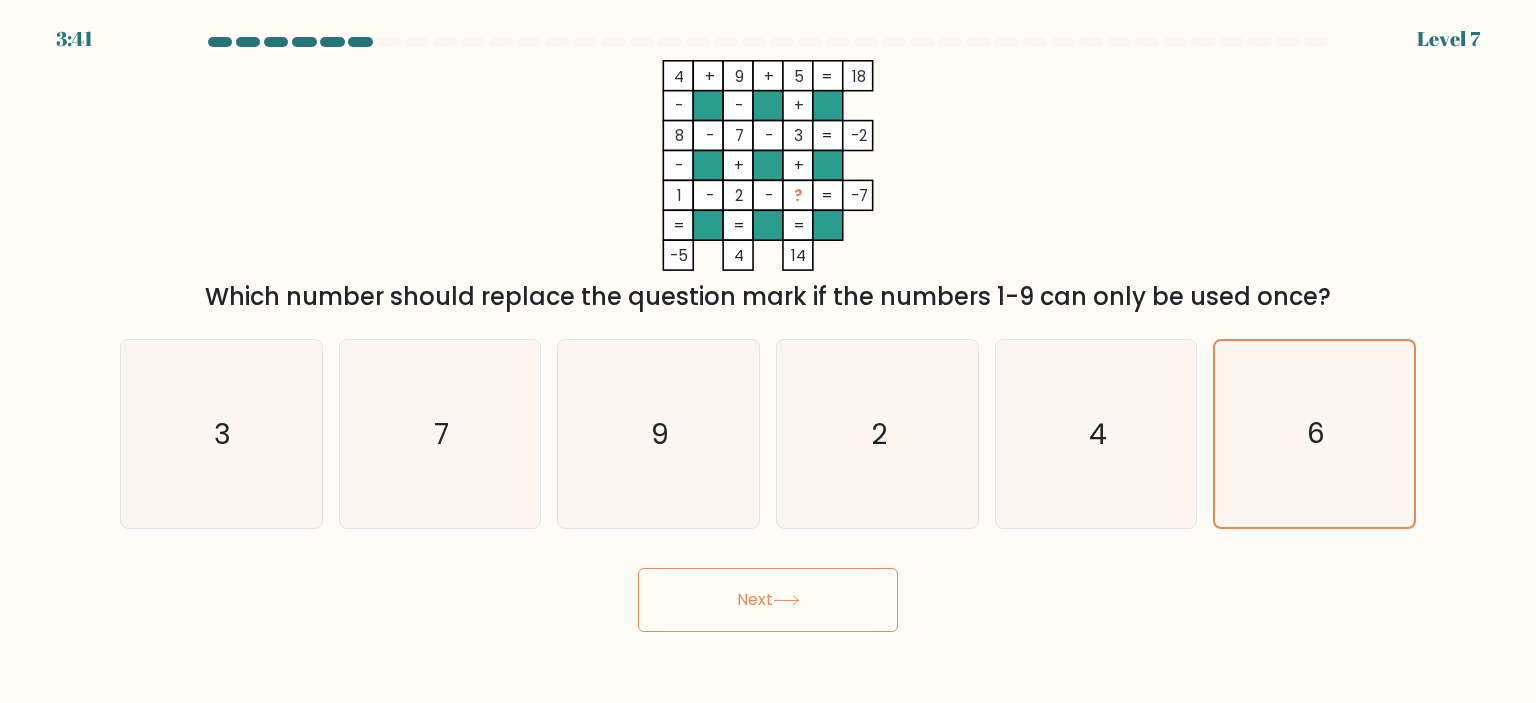 click on "Next" at bounding box center [768, 600] 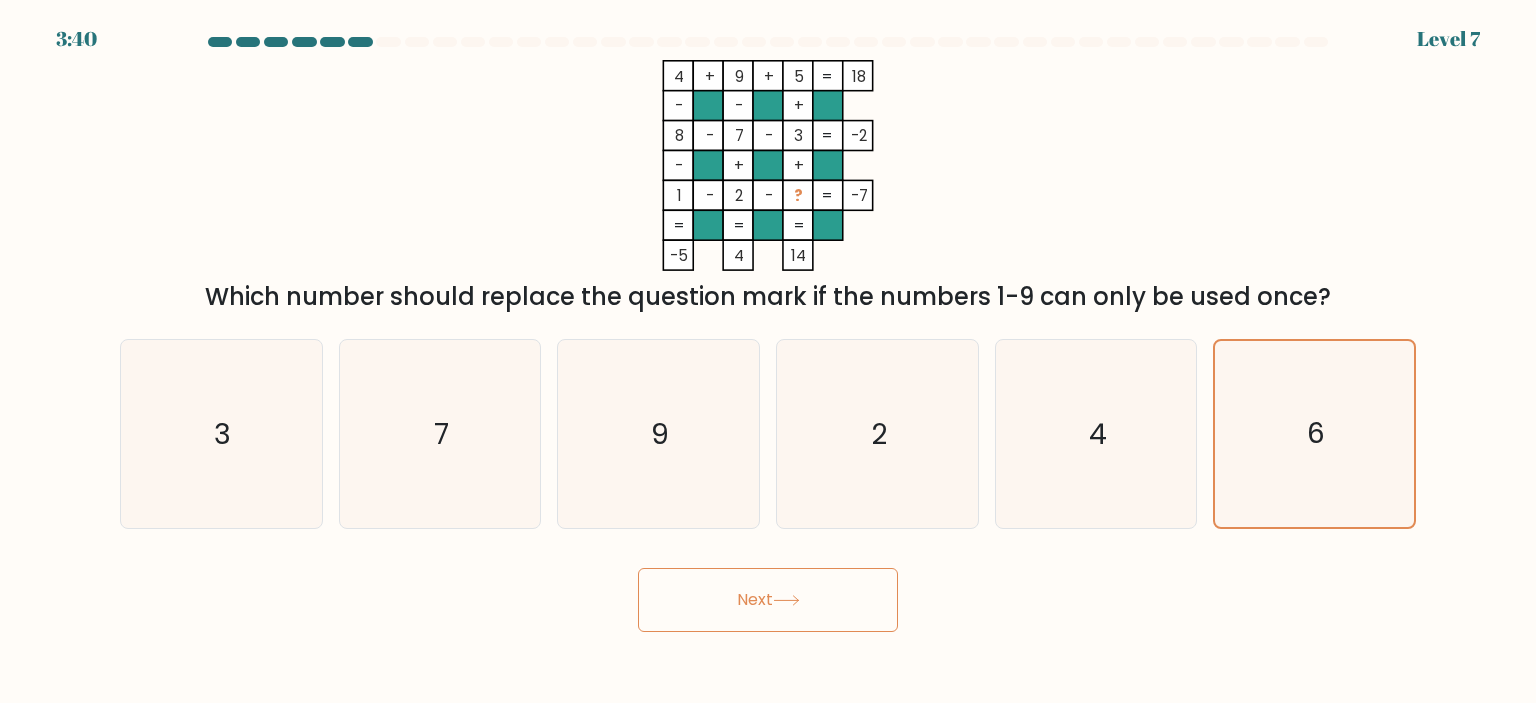 click on "Next" at bounding box center (768, 592) 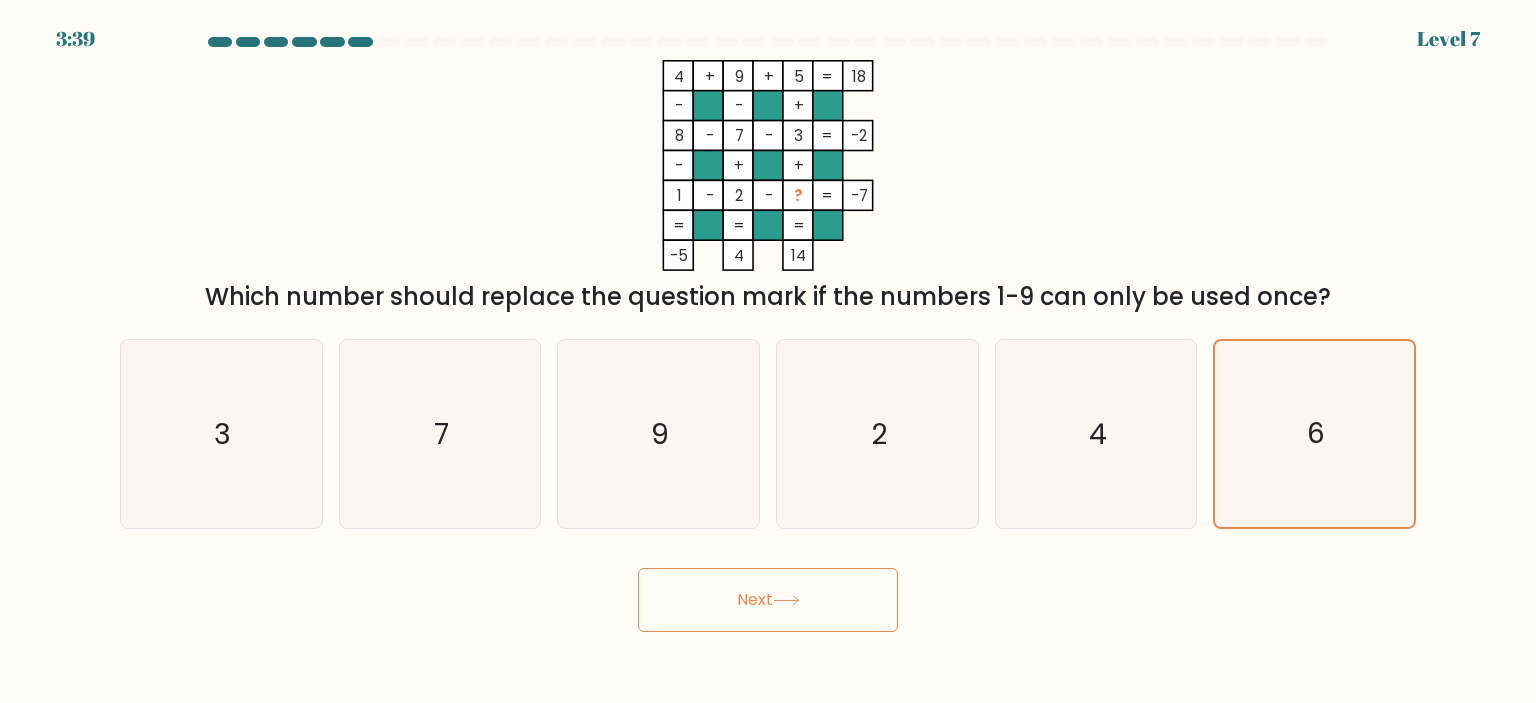 click on "Next" at bounding box center (768, 600) 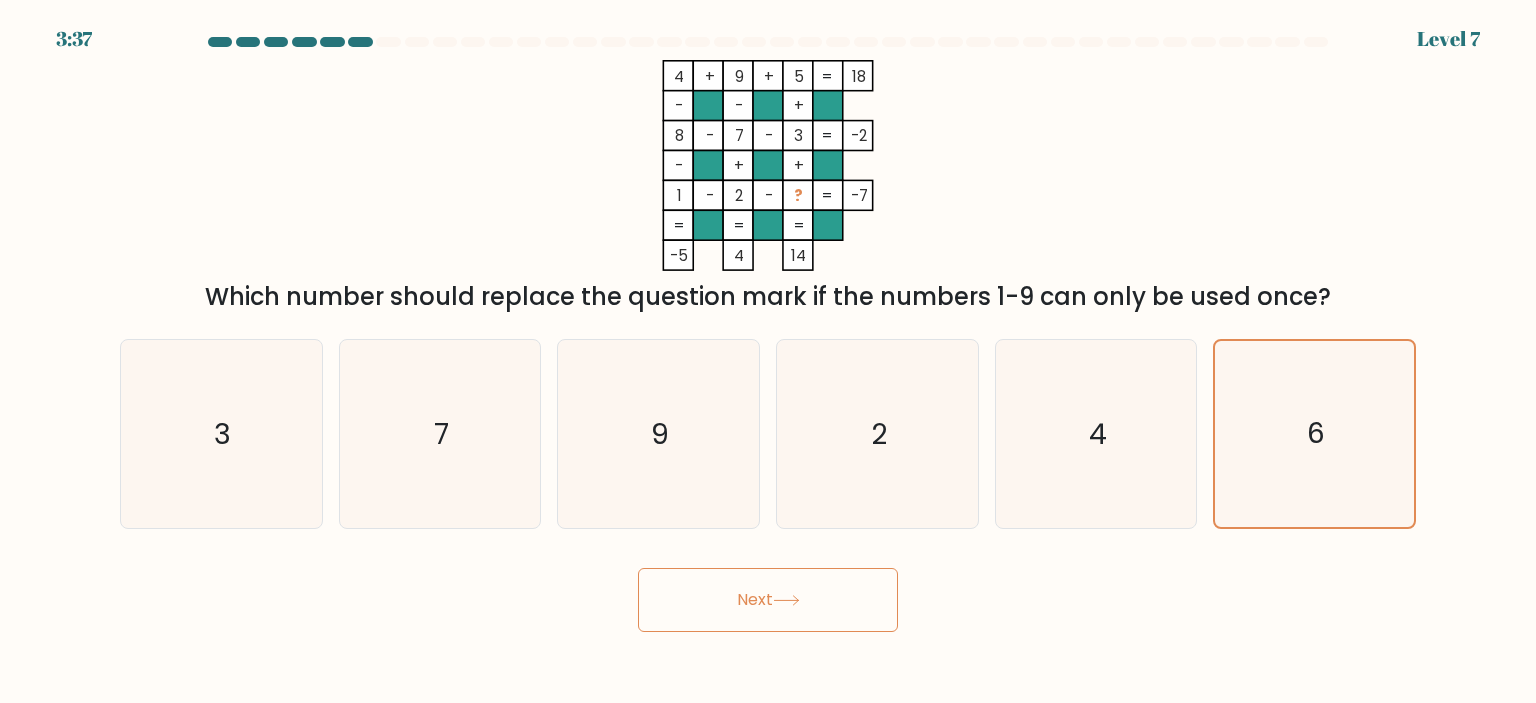 click on "Next" at bounding box center [768, 592] 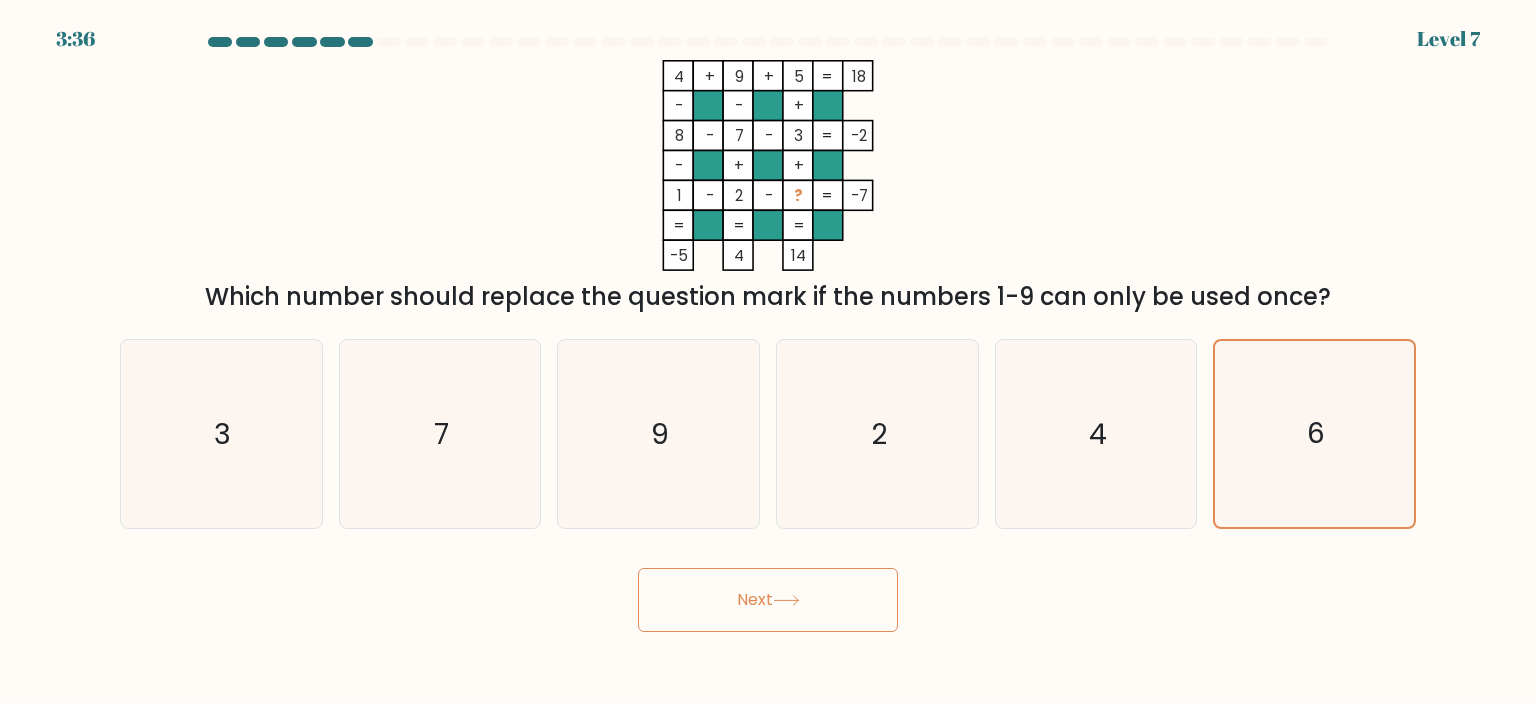 click at bounding box center (768, 334) 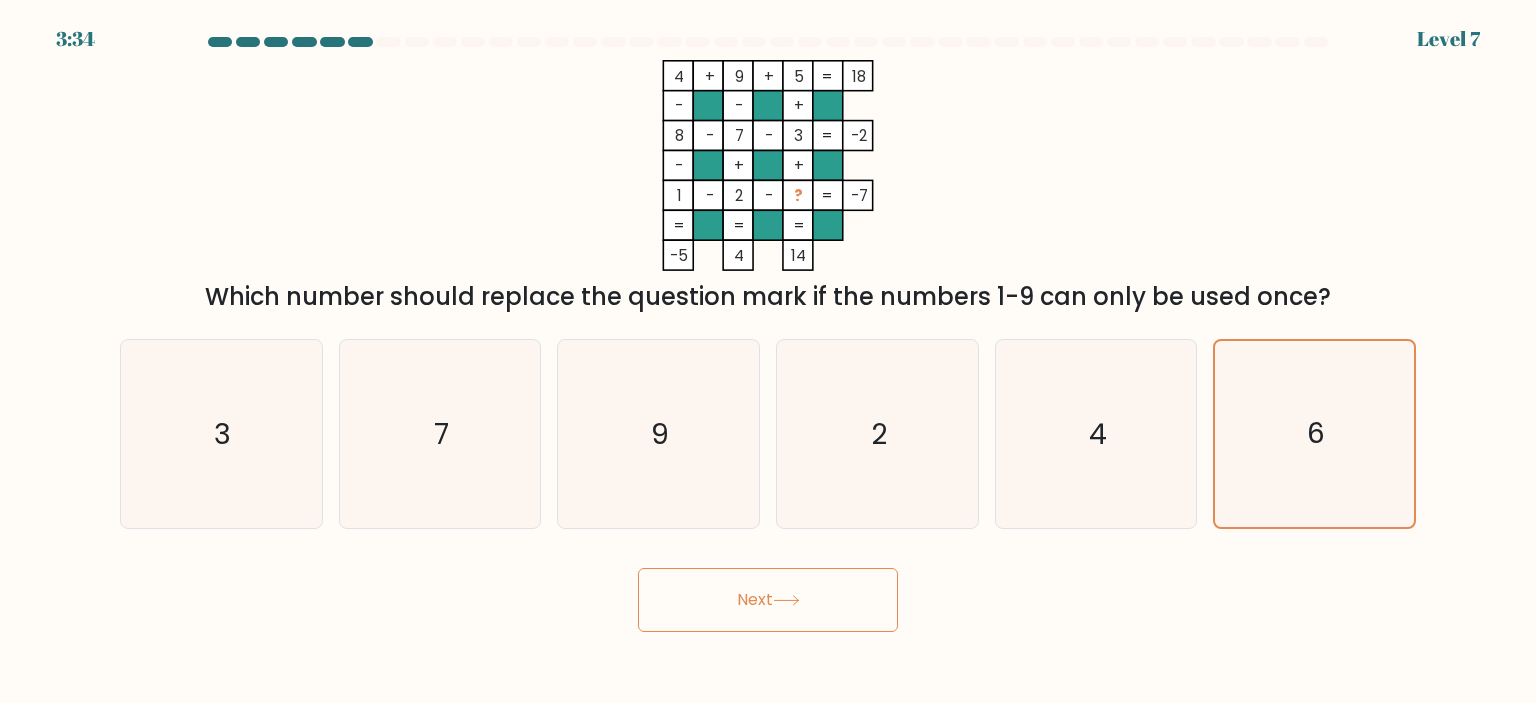 click on "Next" at bounding box center [768, 600] 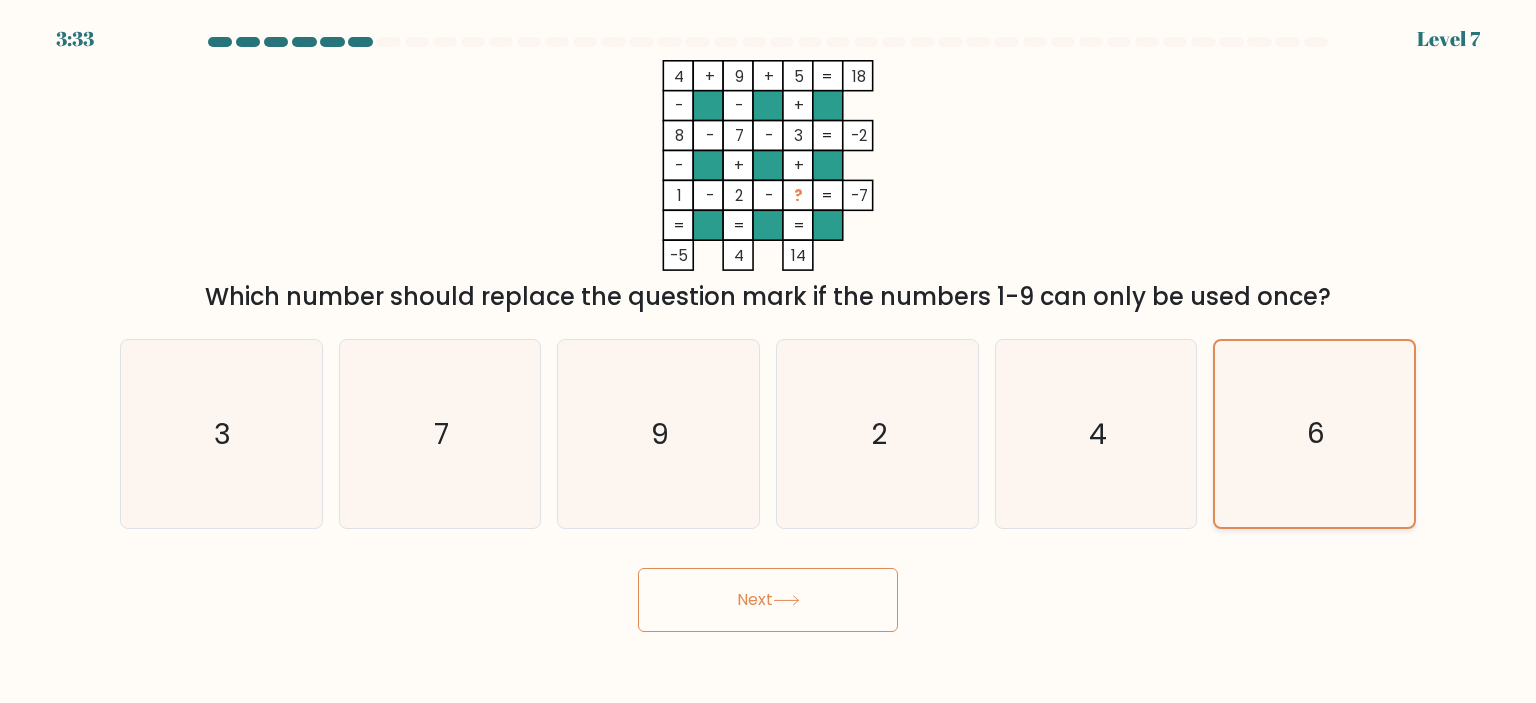 click on "6" 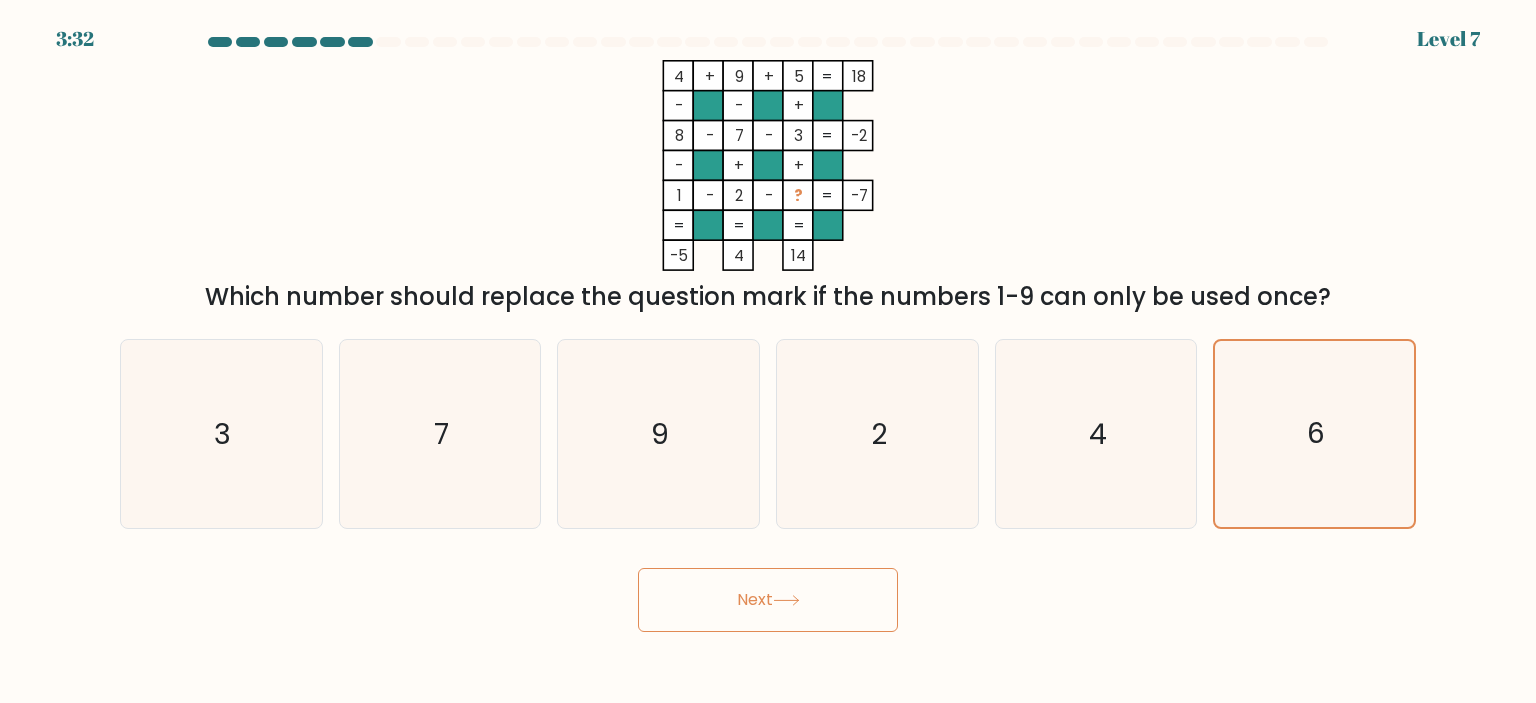 click 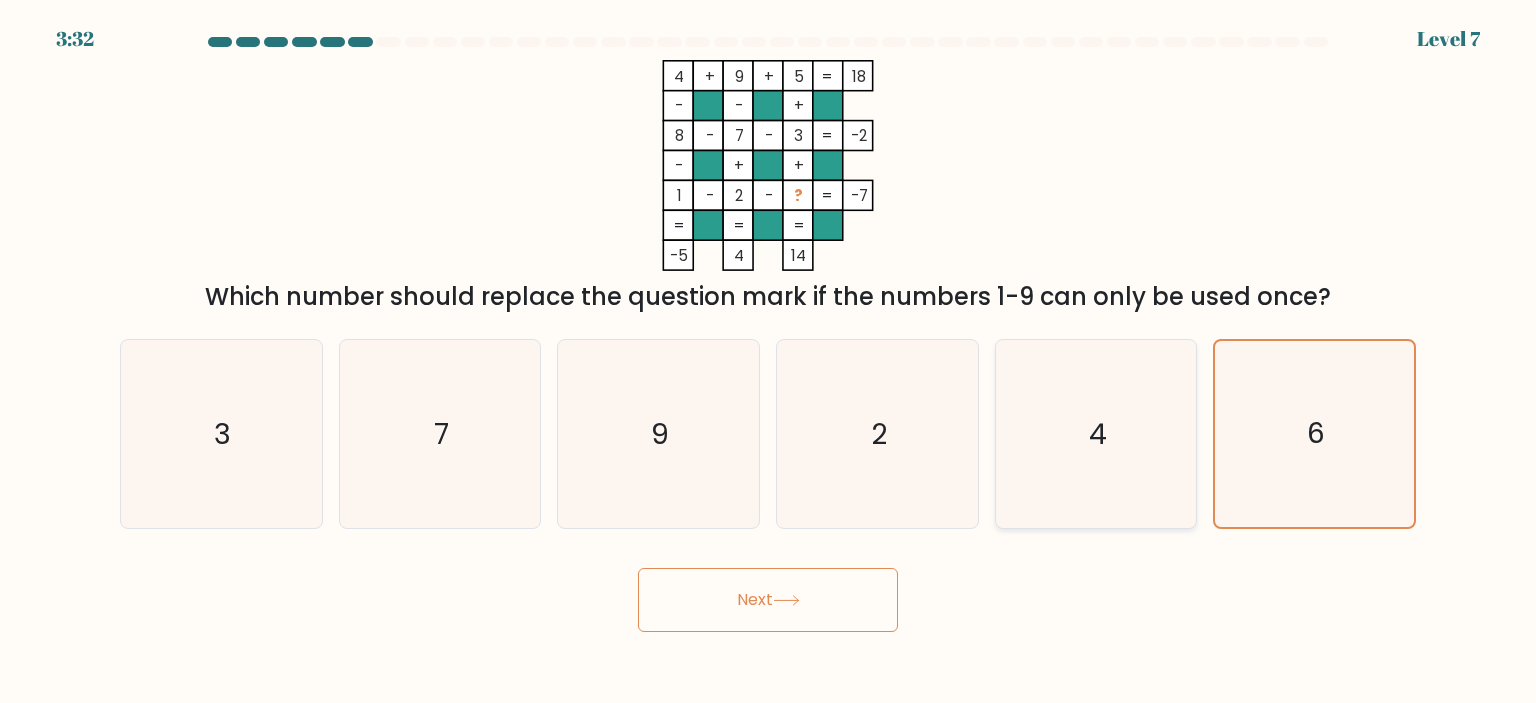 click on "4" 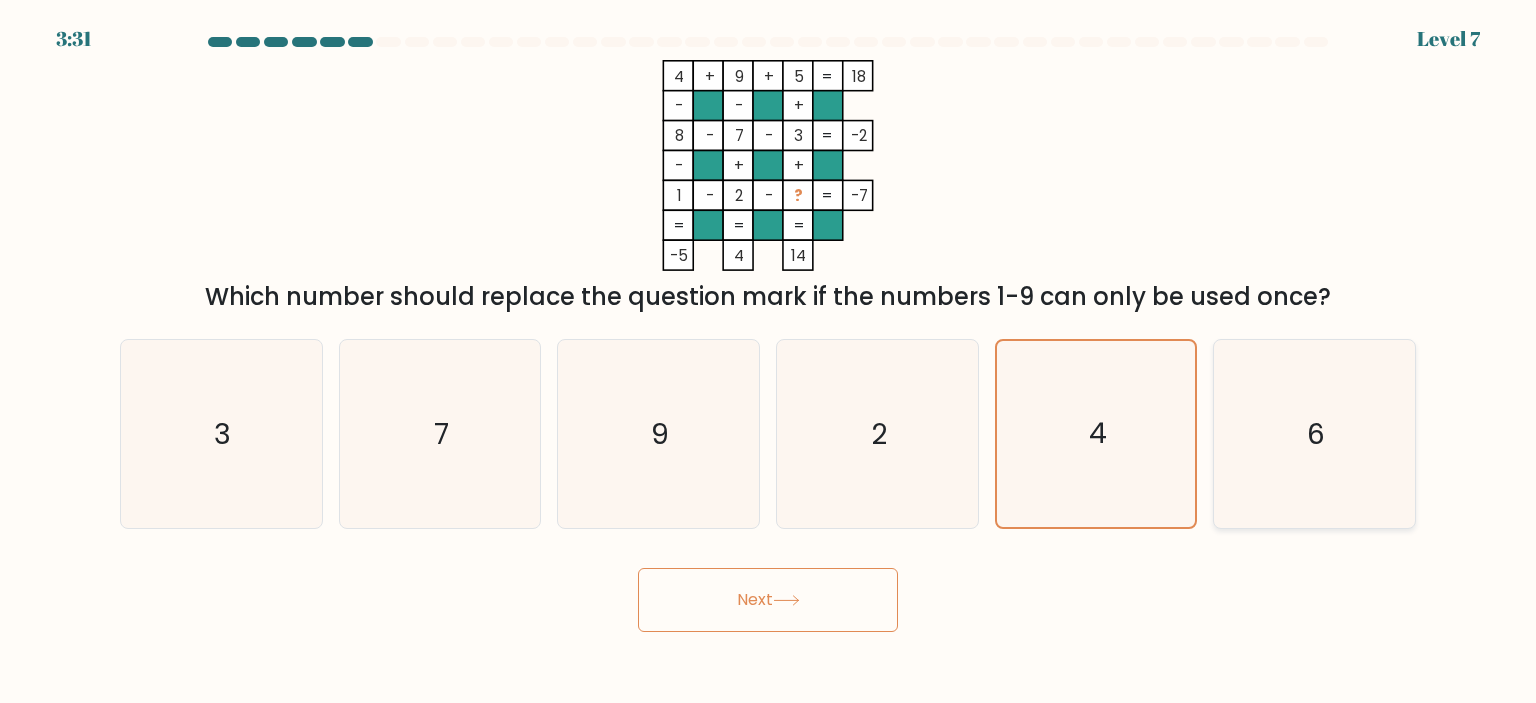 click on "6" 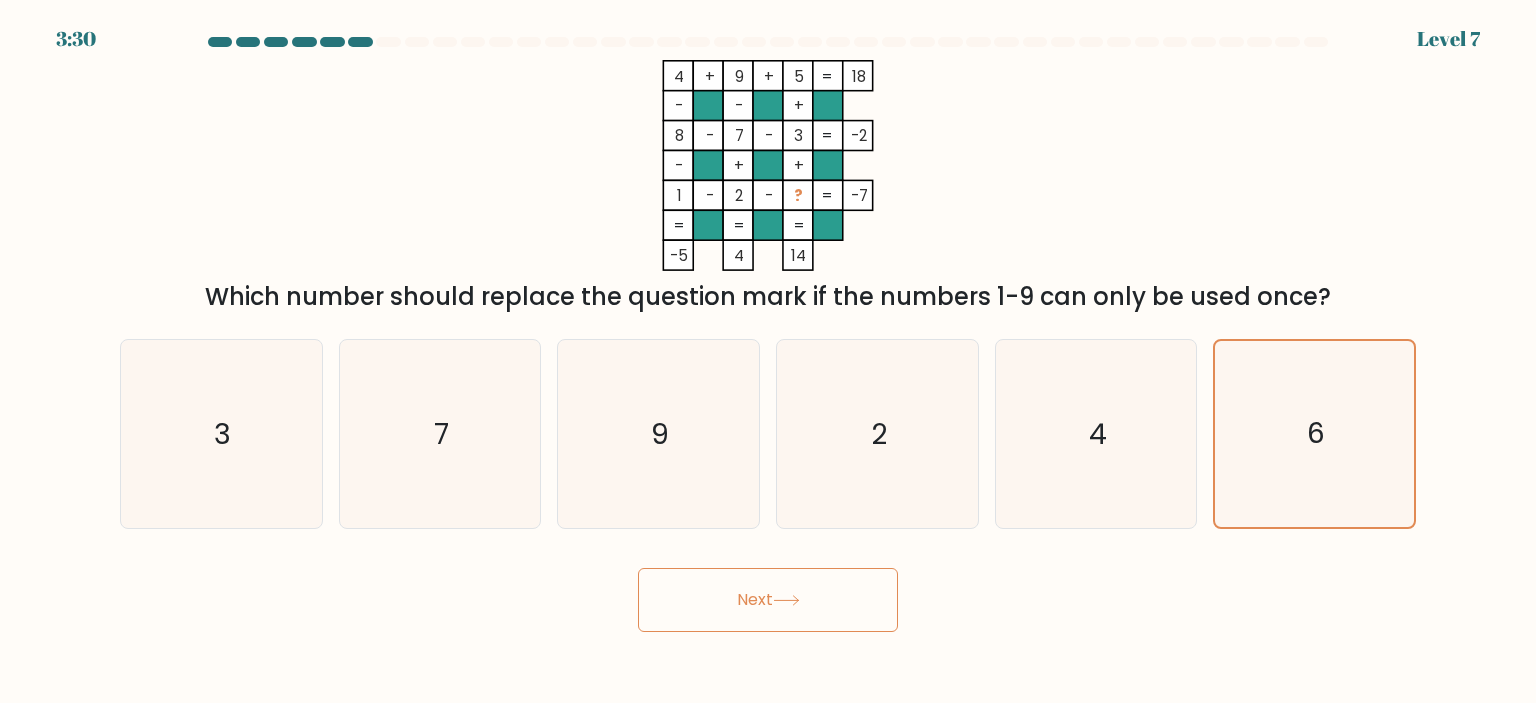 click on "Next" at bounding box center (768, 600) 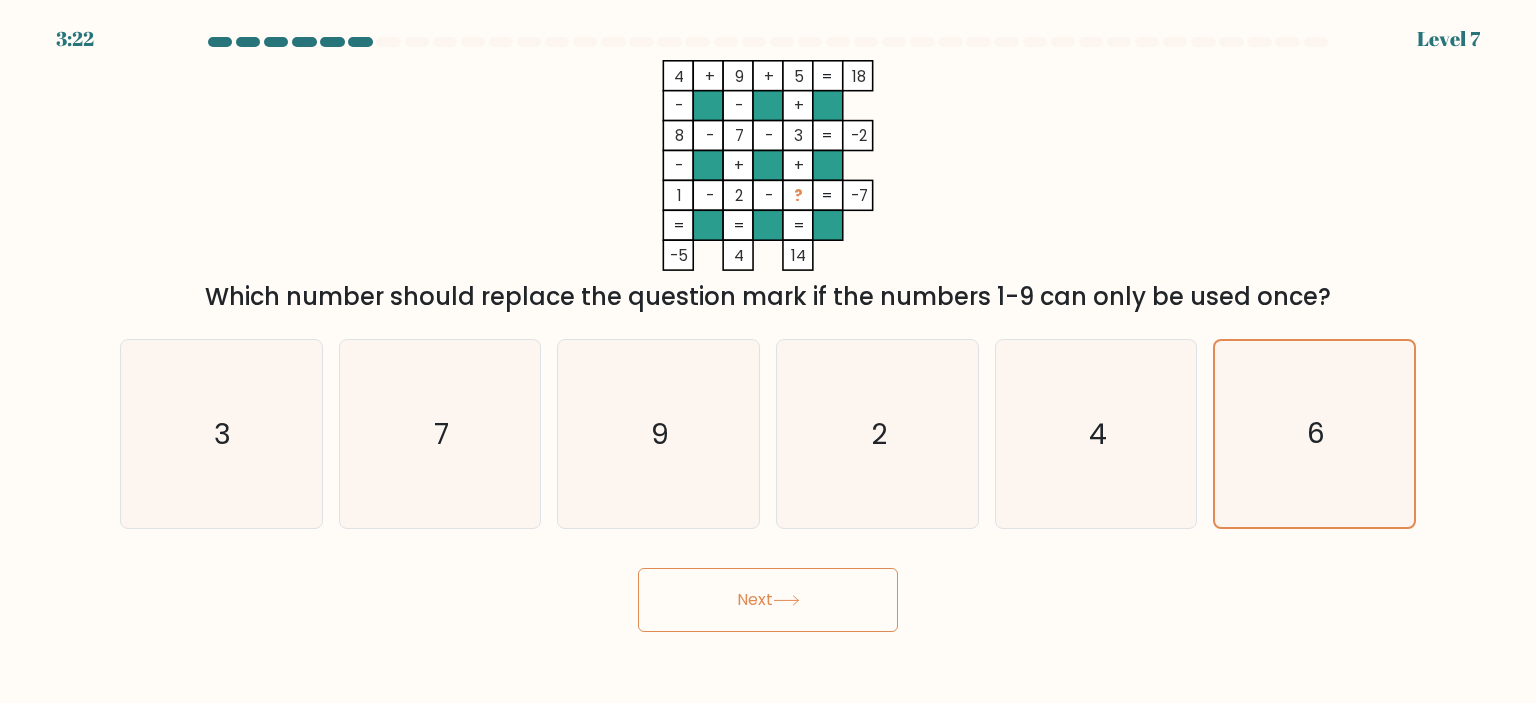 click on "Next" at bounding box center (768, 600) 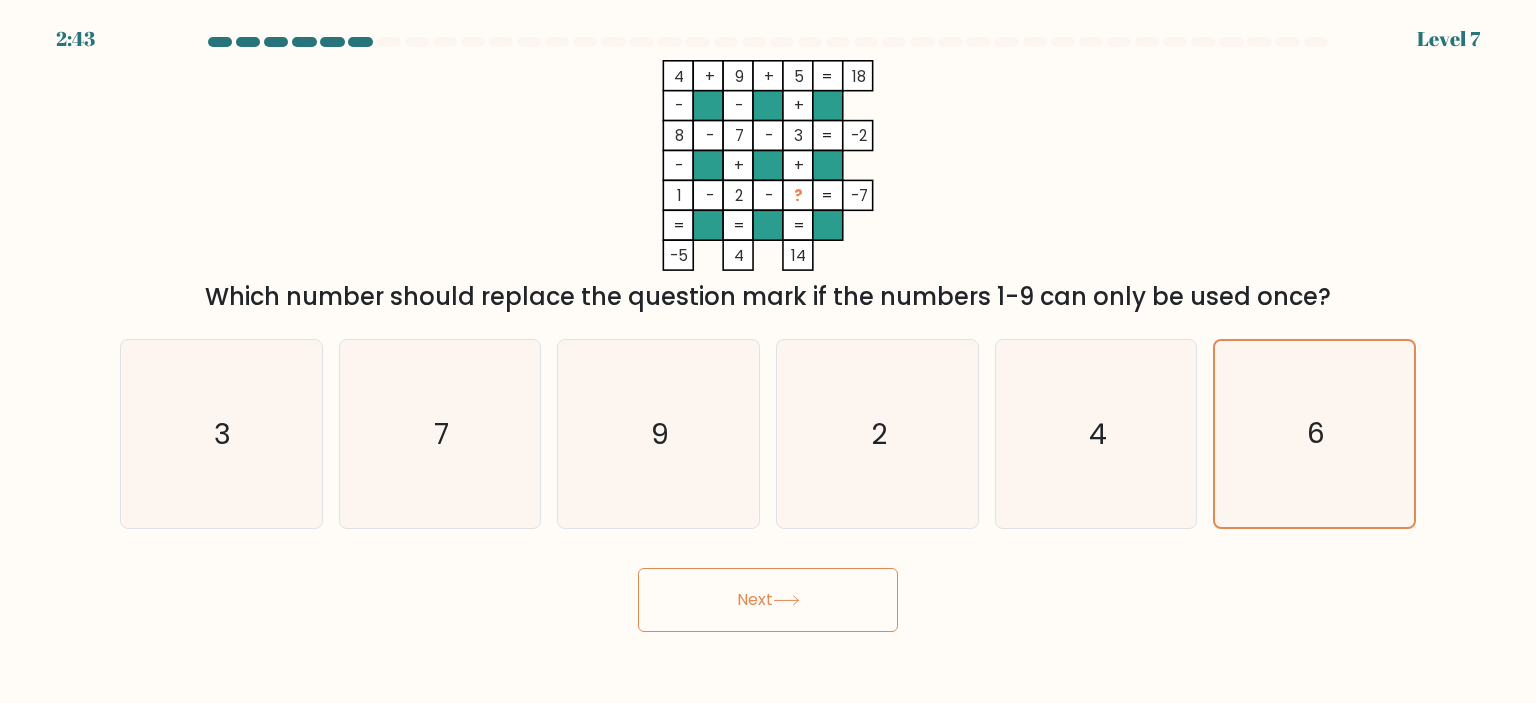 click on "Next" at bounding box center [768, 600] 